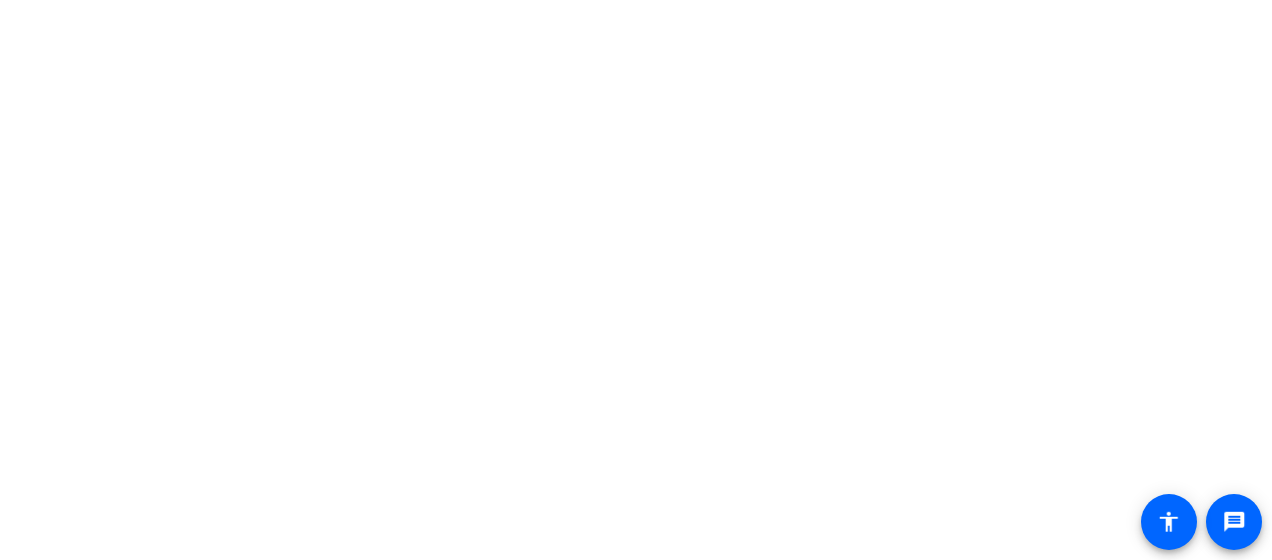 scroll, scrollTop: 0, scrollLeft: 0, axis: both 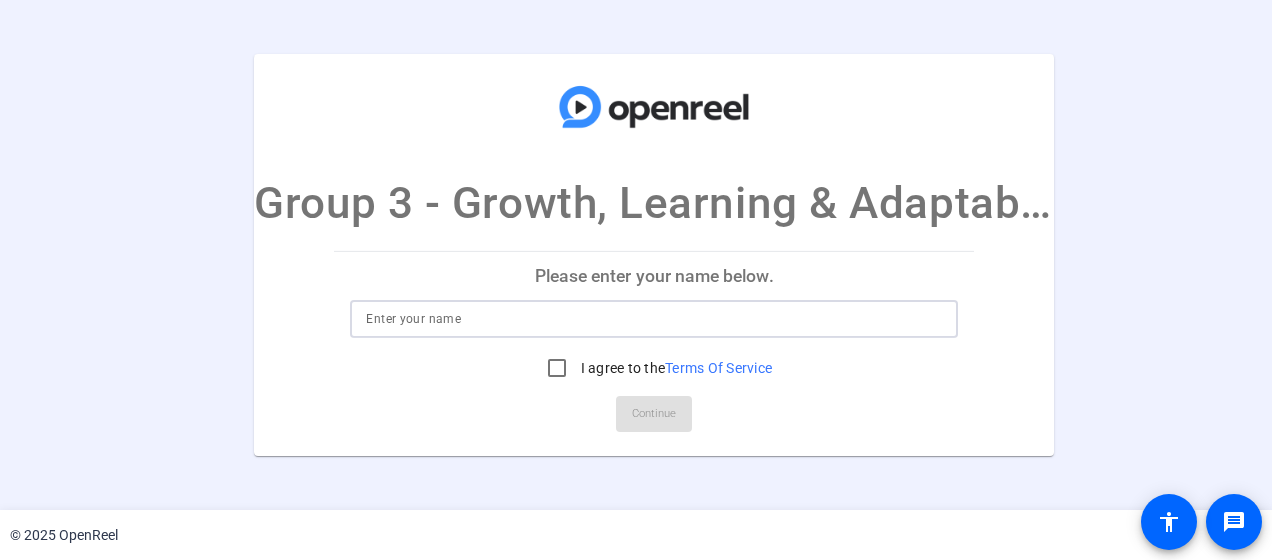 click at bounding box center (654, 319) 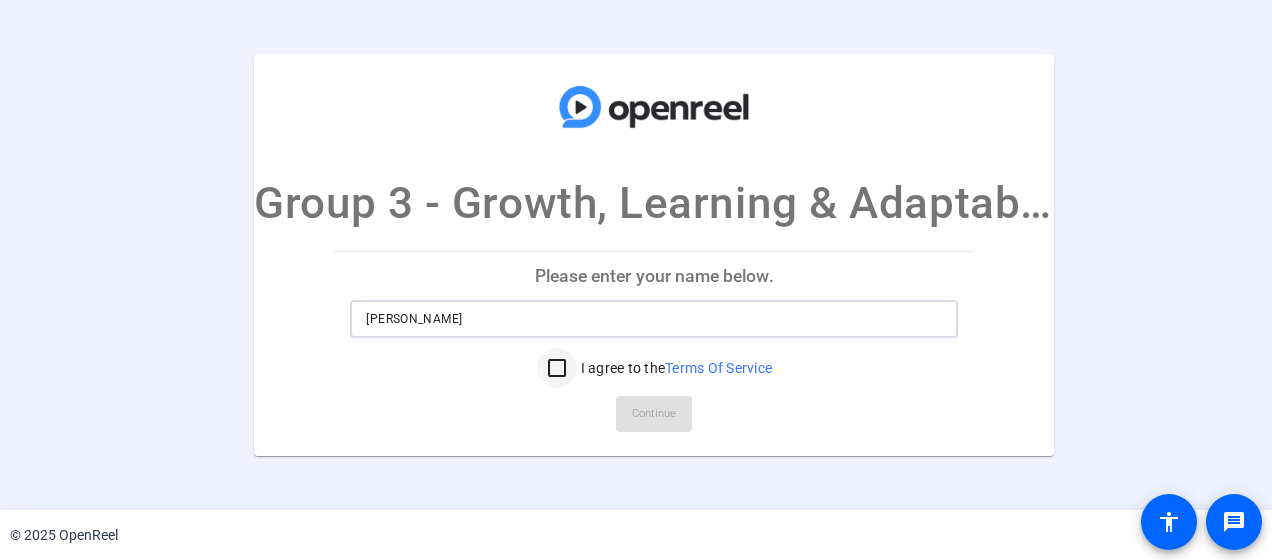 type on "[PERSON_NAME]" 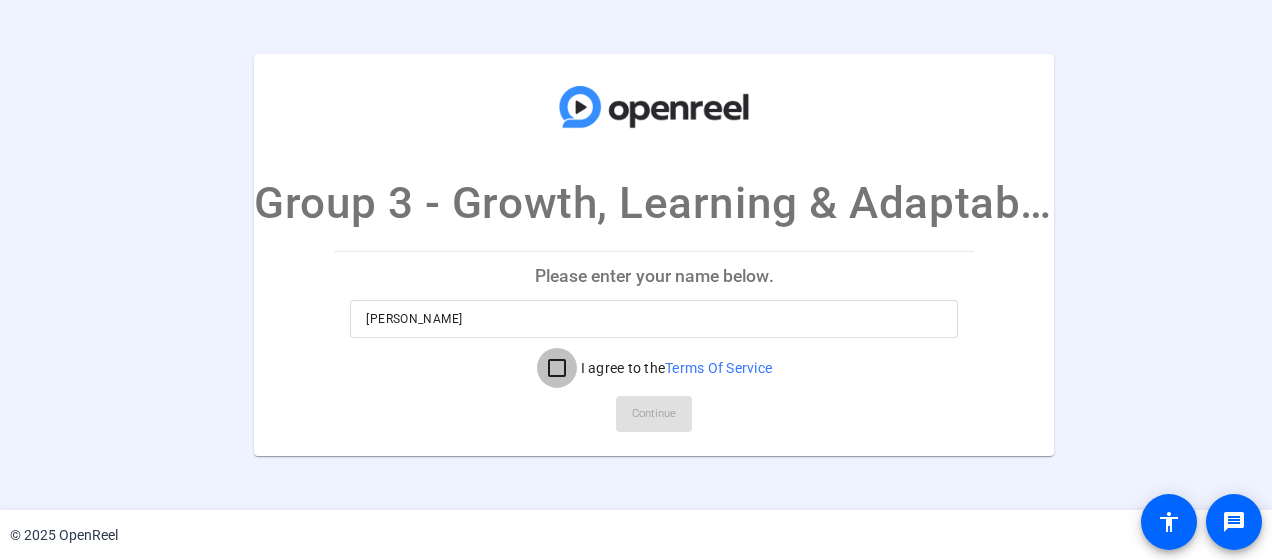 click on "I agree to the  Terms Of Service" at bounding box center [557, 368] 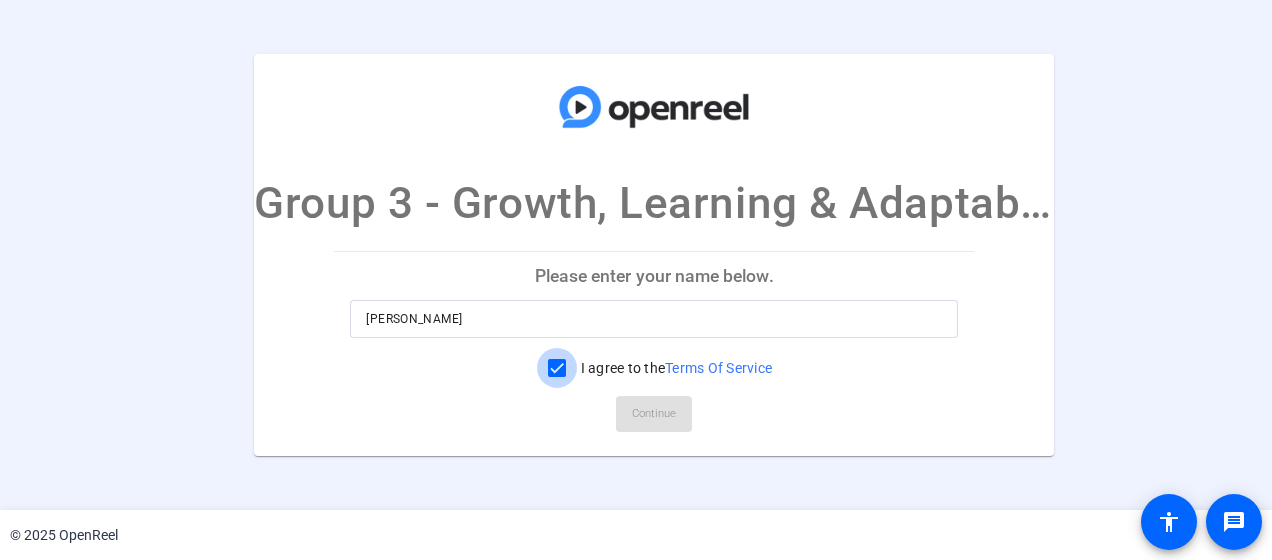 checkbox on "true" 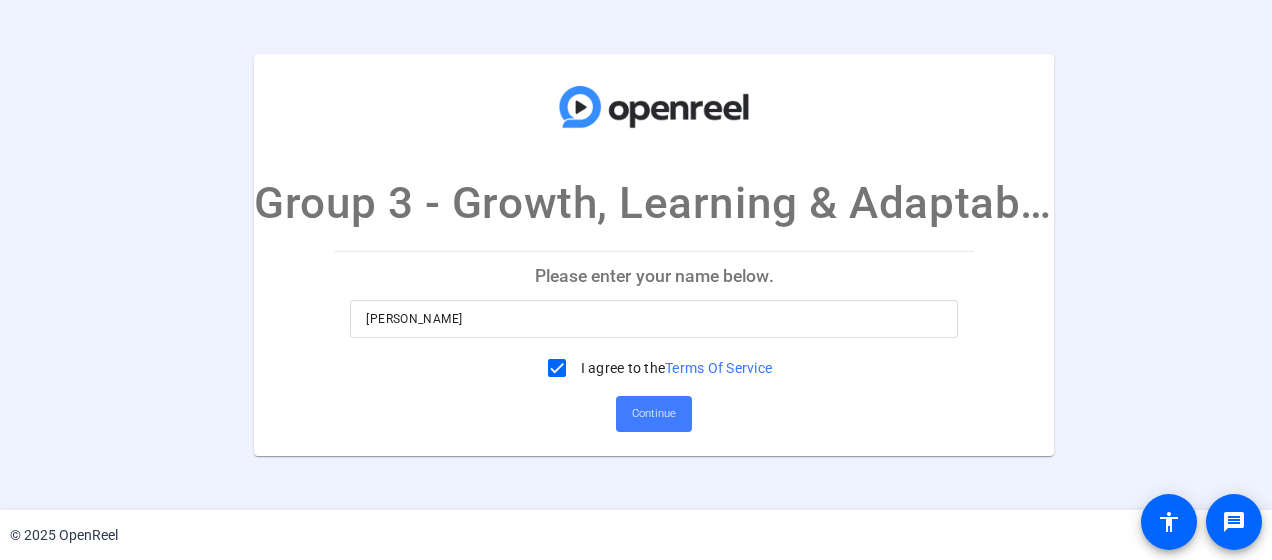 click on "Continue" 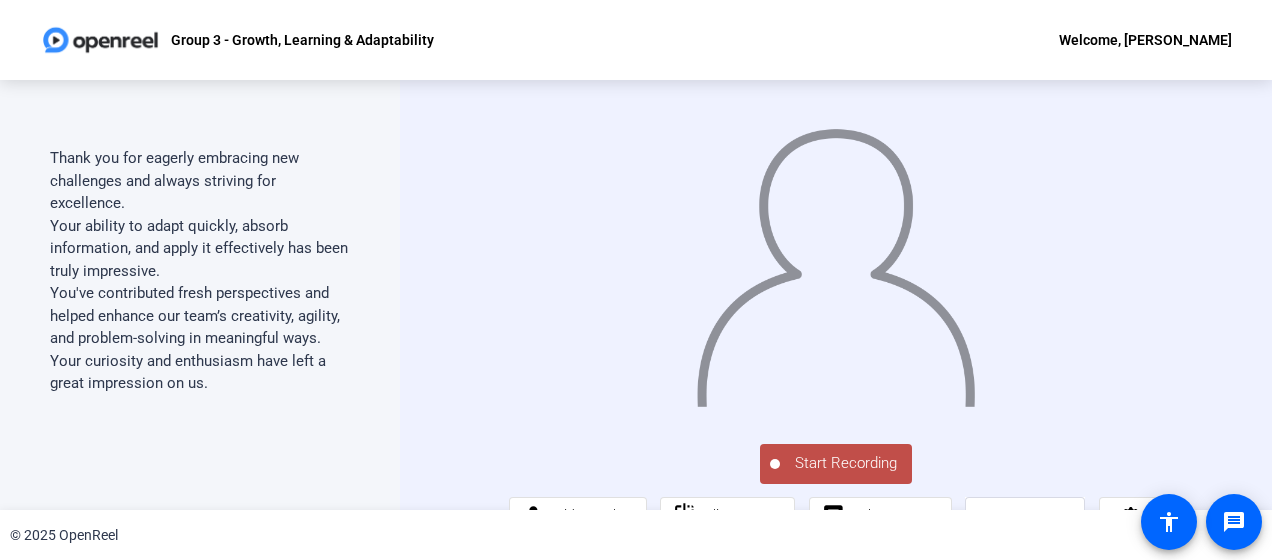 scroll, scrollTop: 96, scrollLeft: 0, axis: vertical 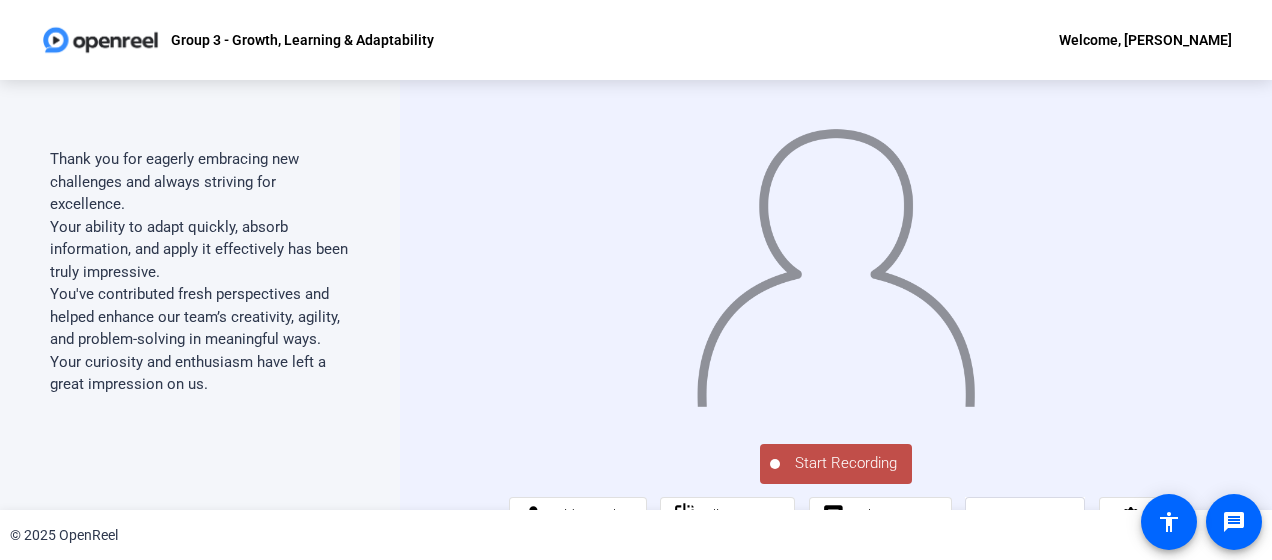 click on "Start Recording" 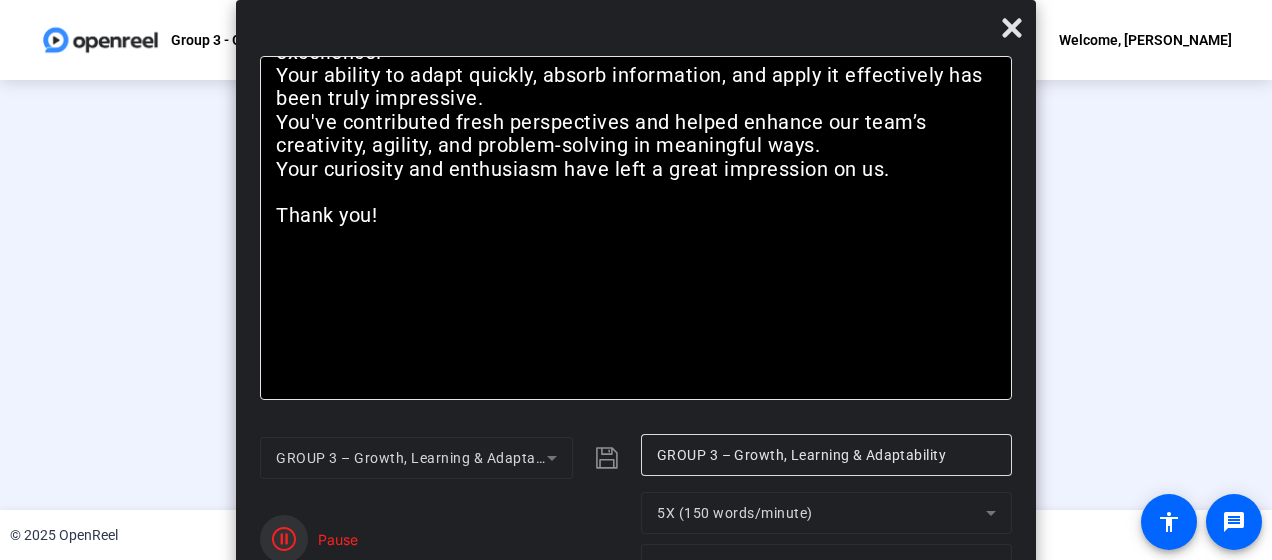 click 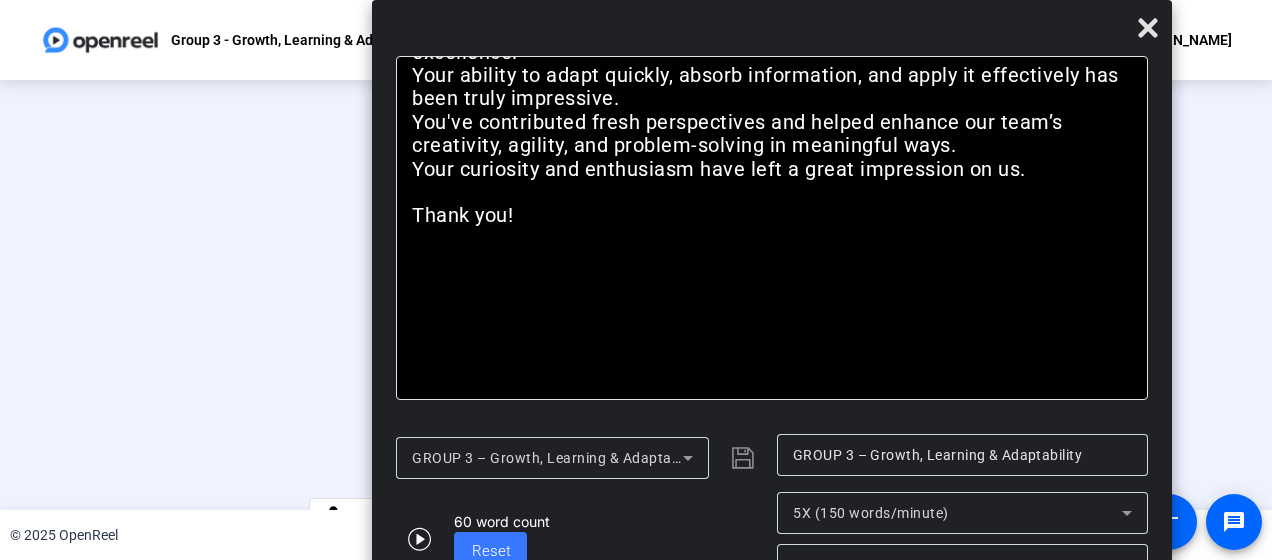 drag, startPoint x: 712, startPoint y: 29, endPoint x: 848, endPoint y: 32, distance: 136.03308 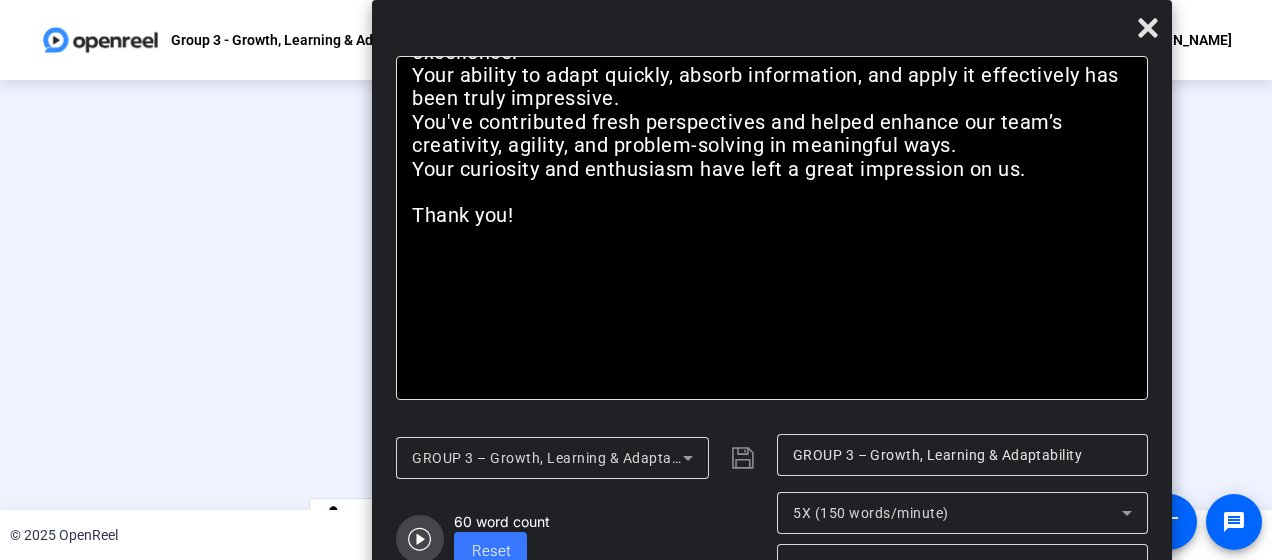 click 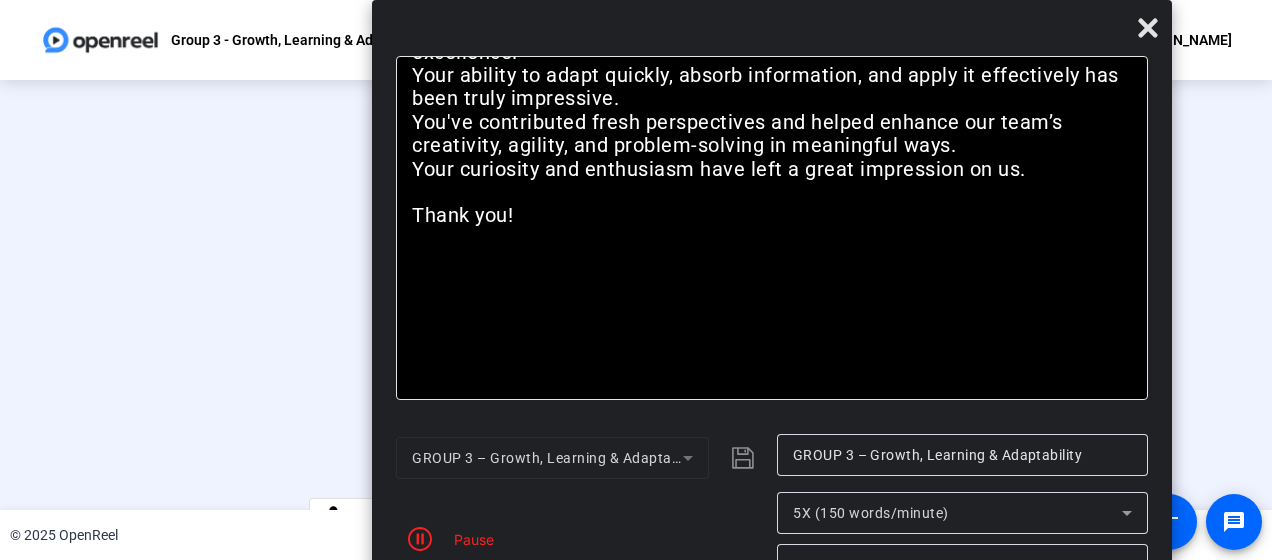 click 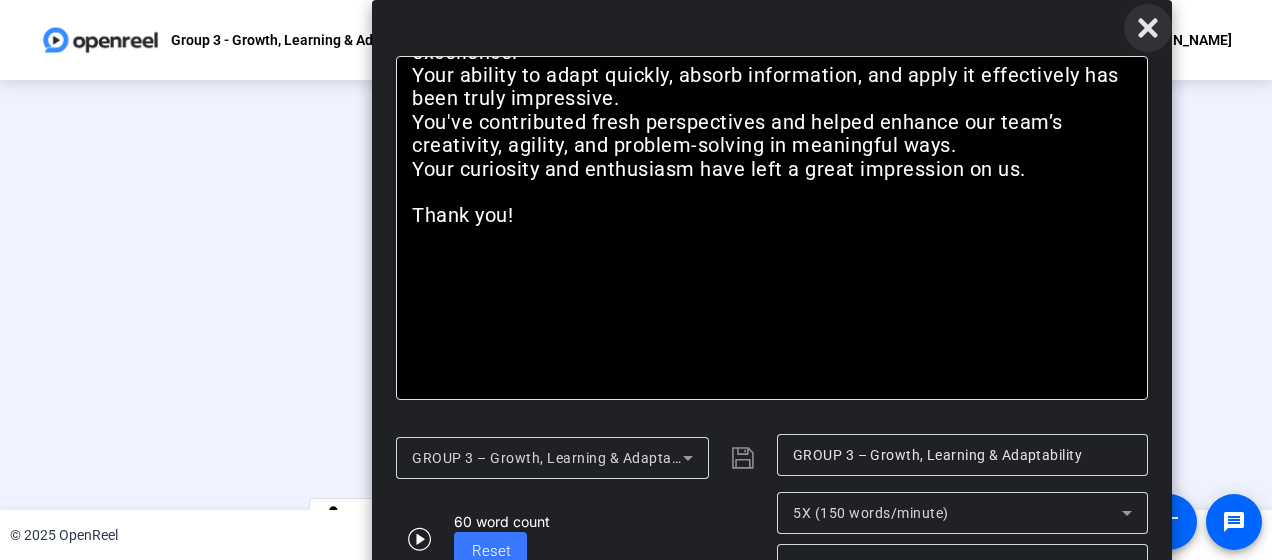 click at bounding box center (1148, 28) 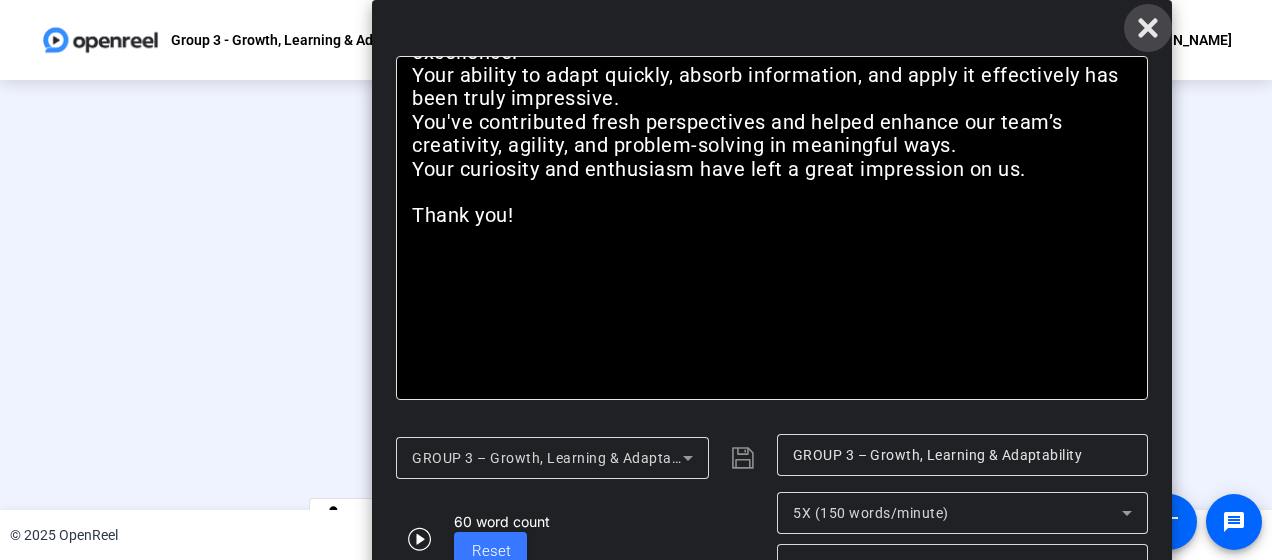 click 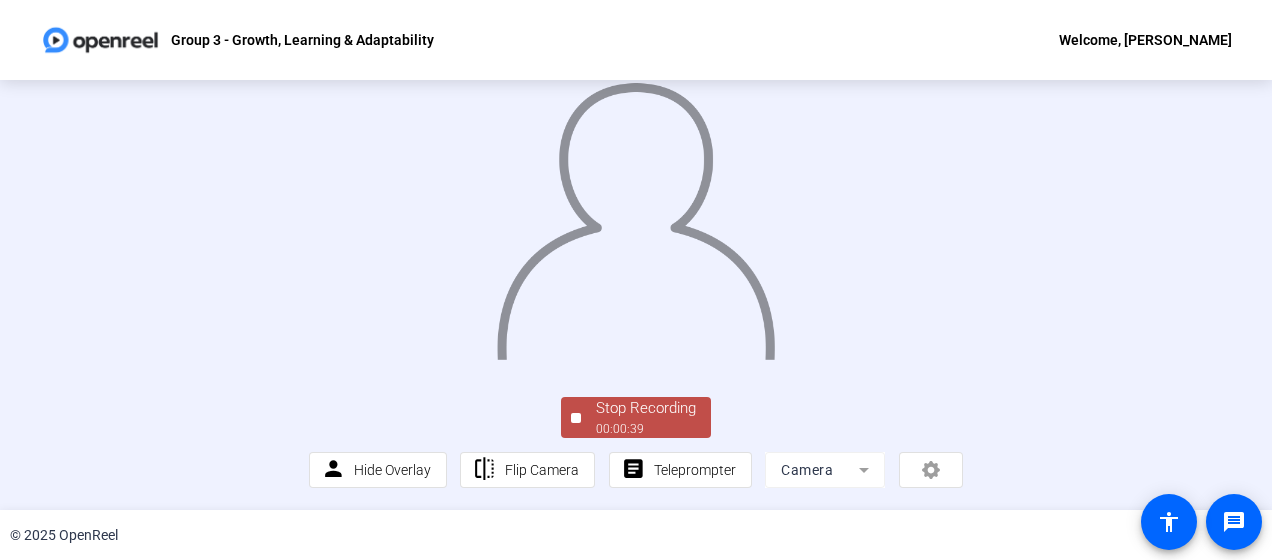 click on "Stop Recording" 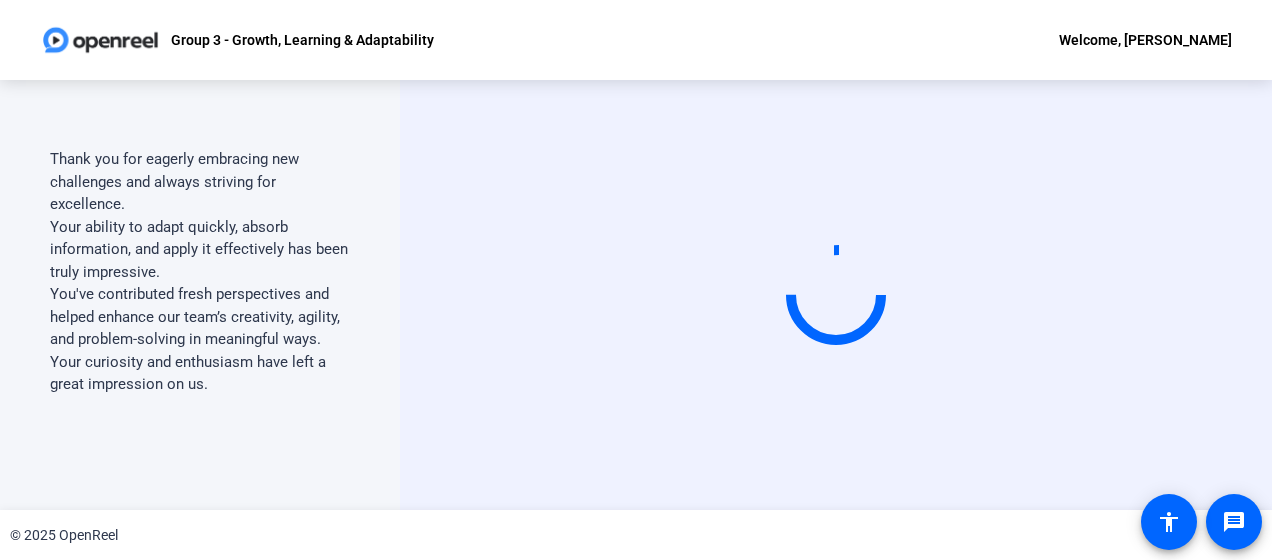 scroll, scrollTop: 0, scrollLeft: 0, axis: both 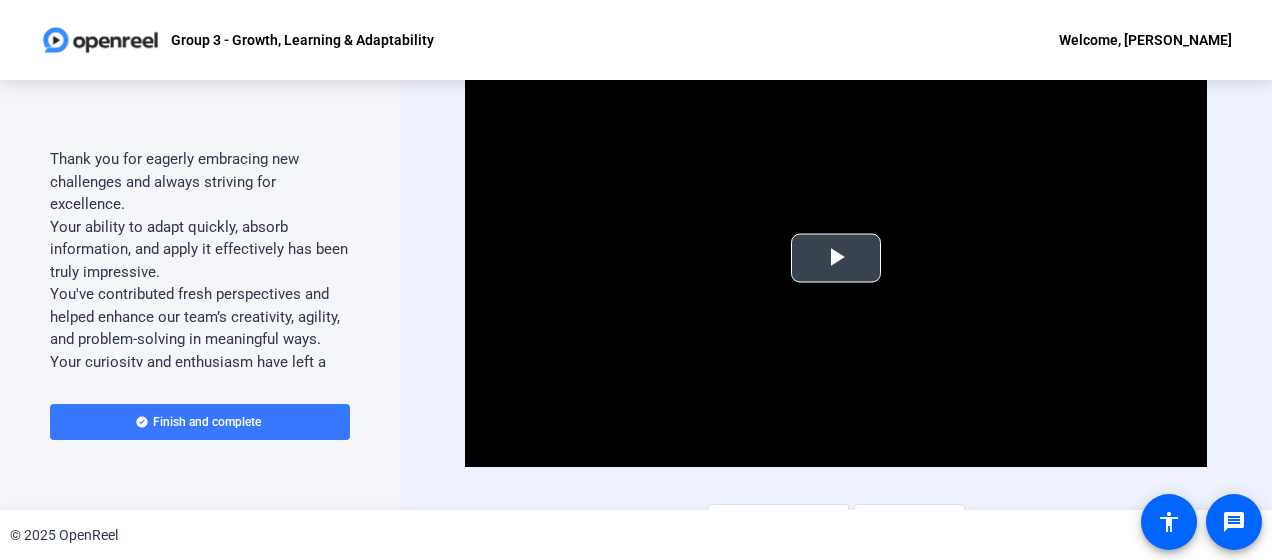 click at bounding box center [836, 258] 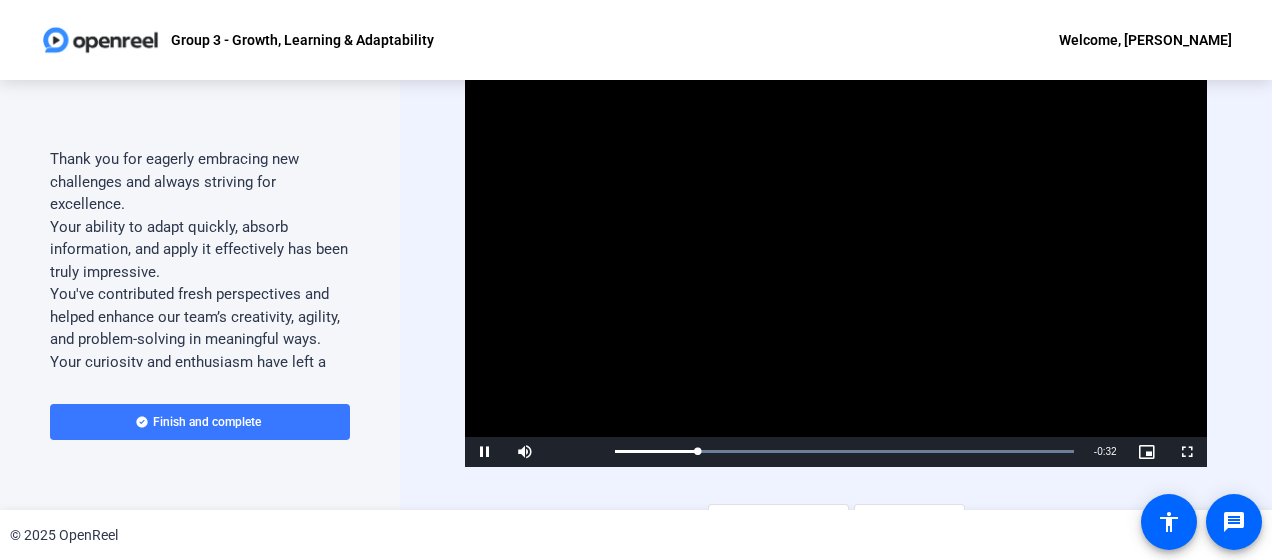 click at bounding box center [835, 258] 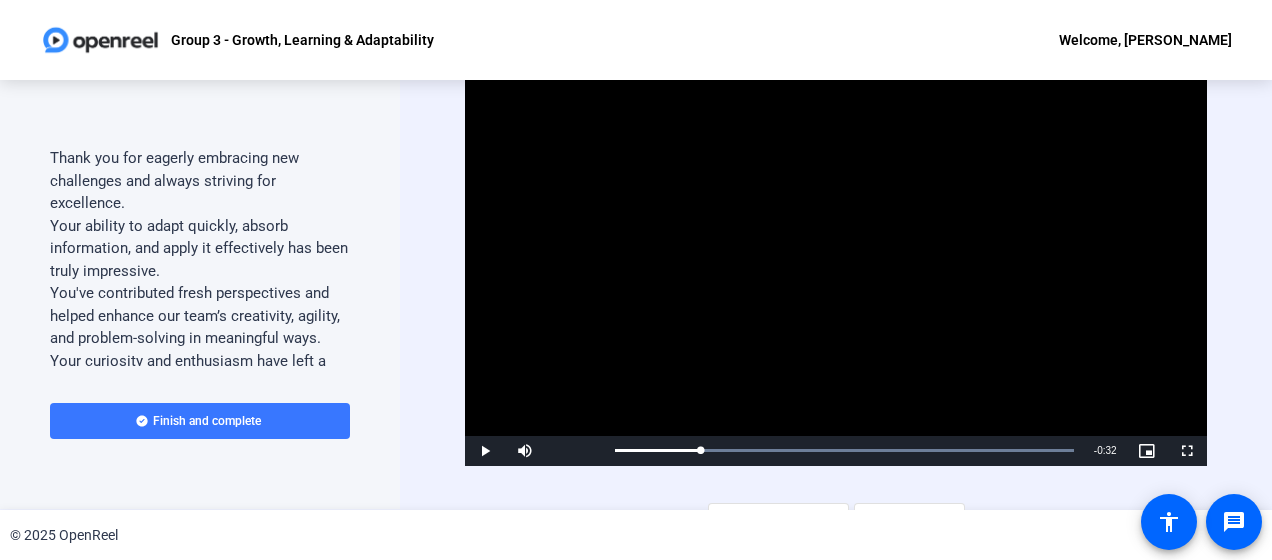 scroll, scrollTop: 34, scrollLeft: 0, axis: vertical 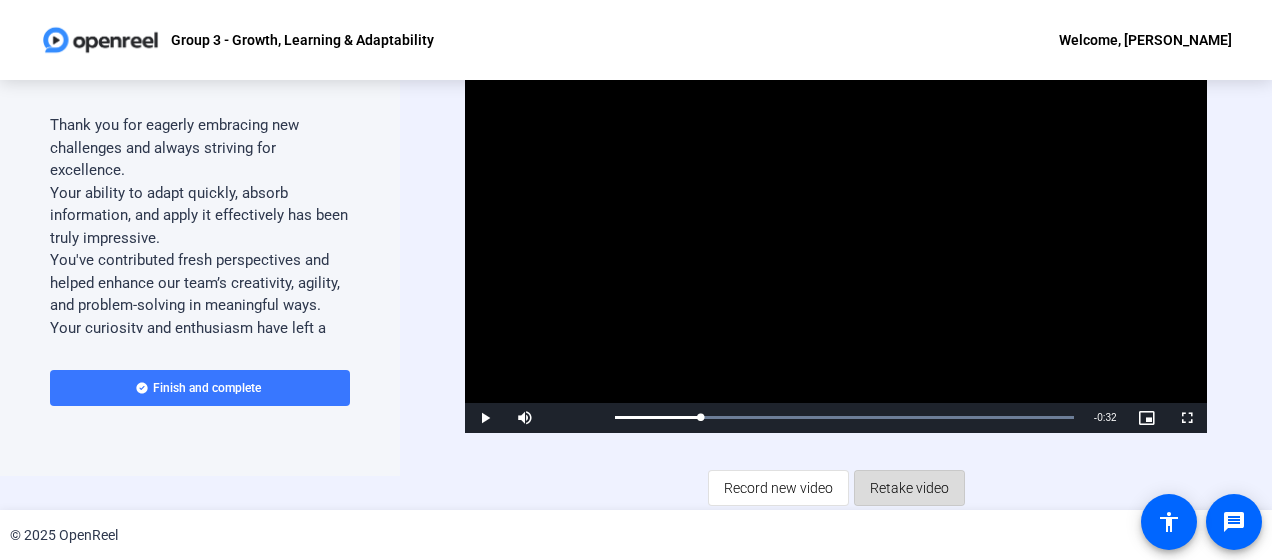 click on "Retake video" 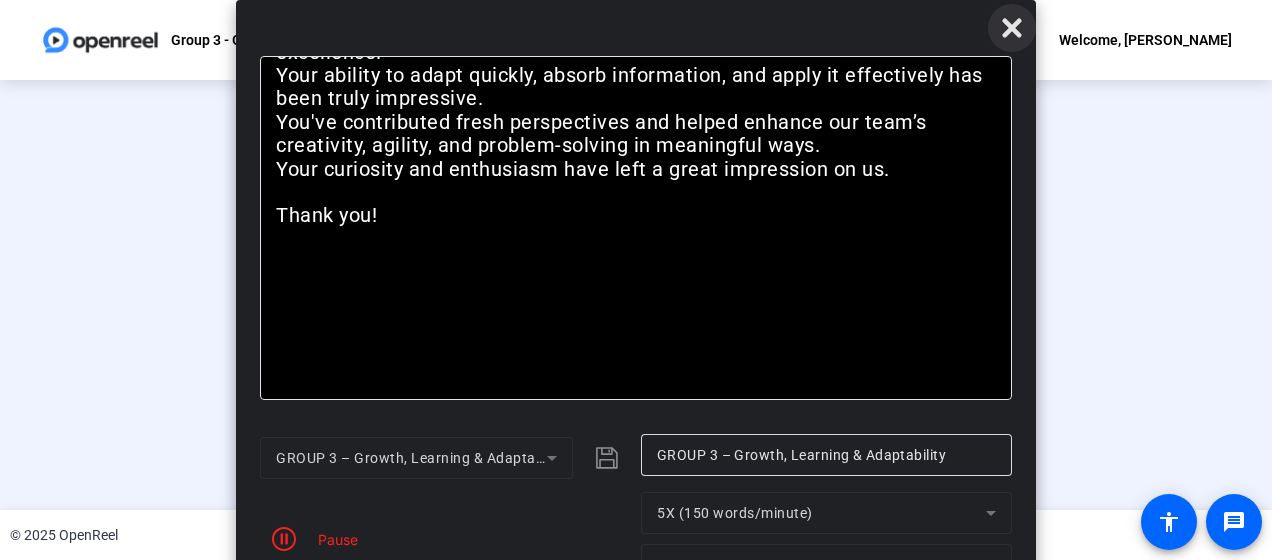 click 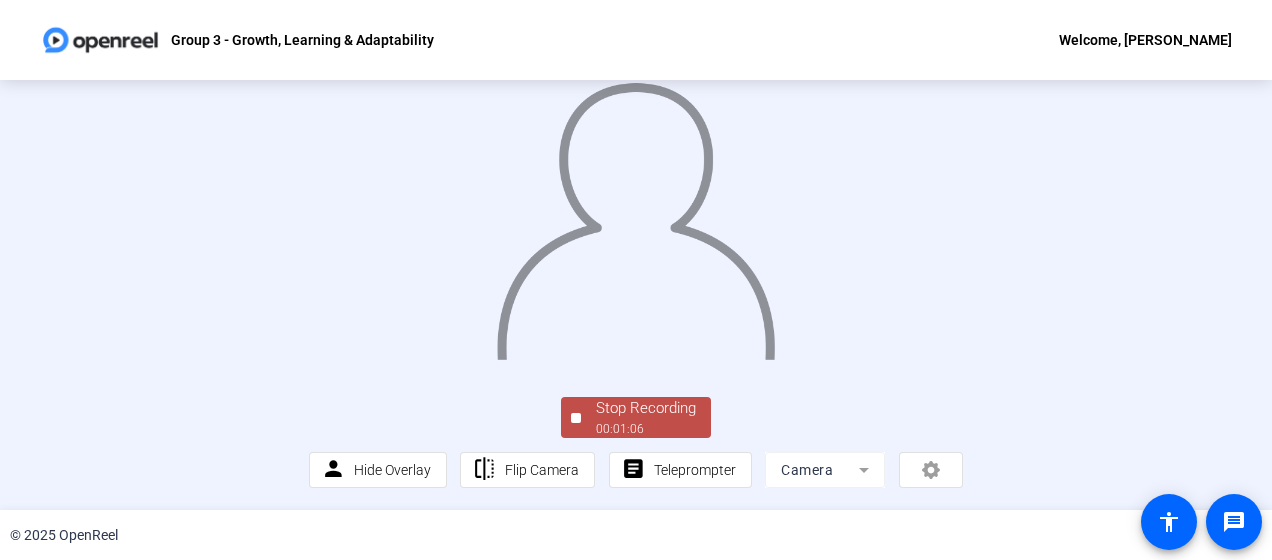 scroll, scrollTop: 161, scrollLeft: 0, axis: vertical 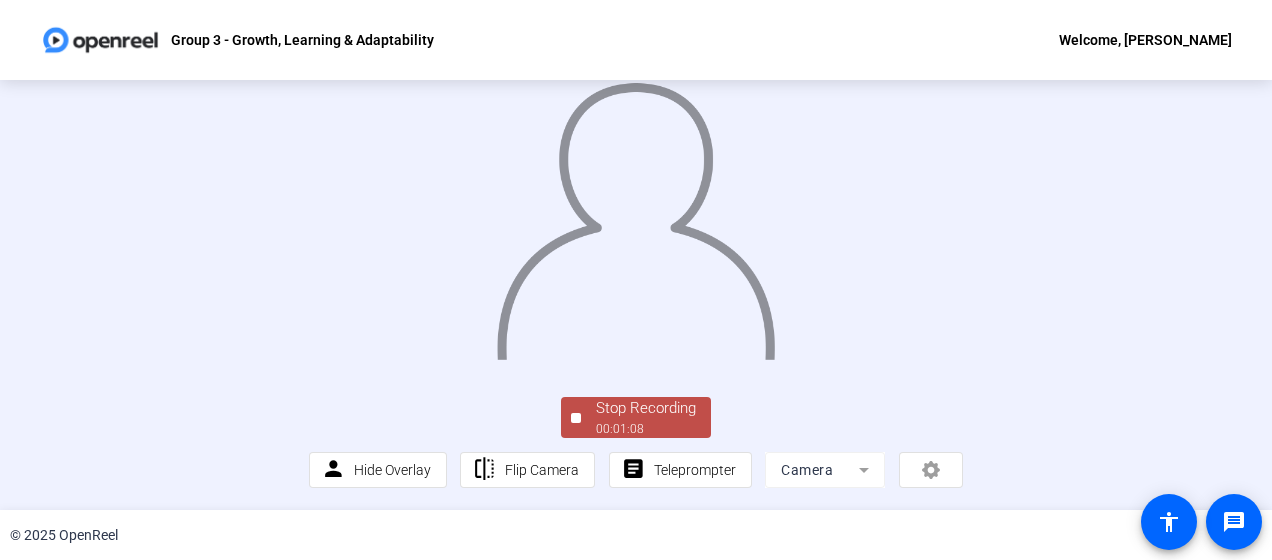 click on "Stop Recording" 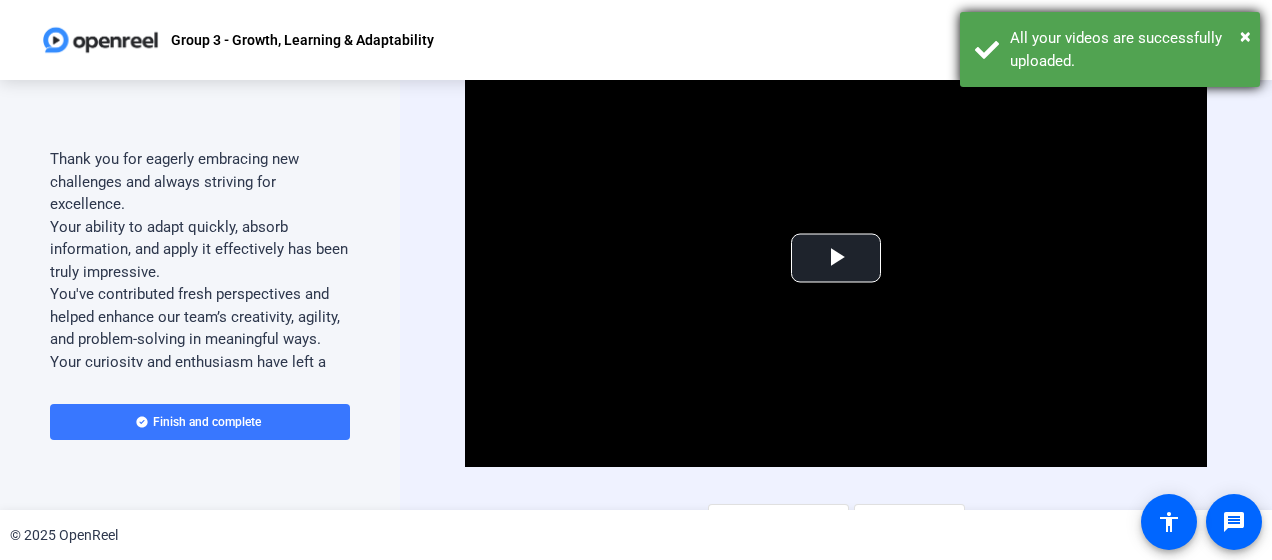 click on "All your videos are successfully uploaded." at bounding box center [1127, 49] 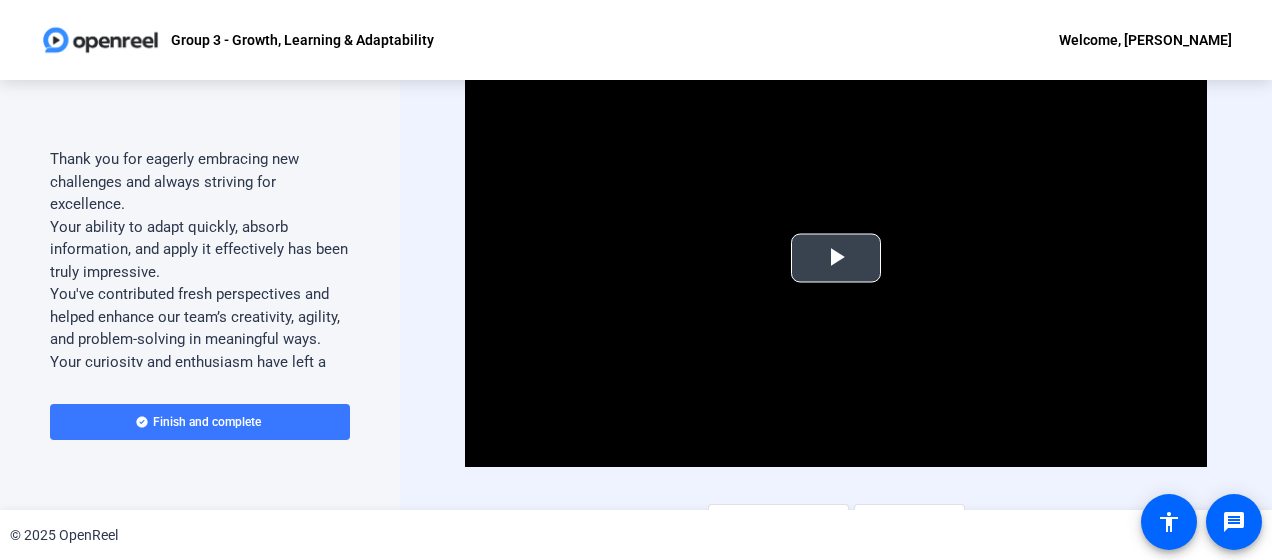 click at bounding box center [836, 258] 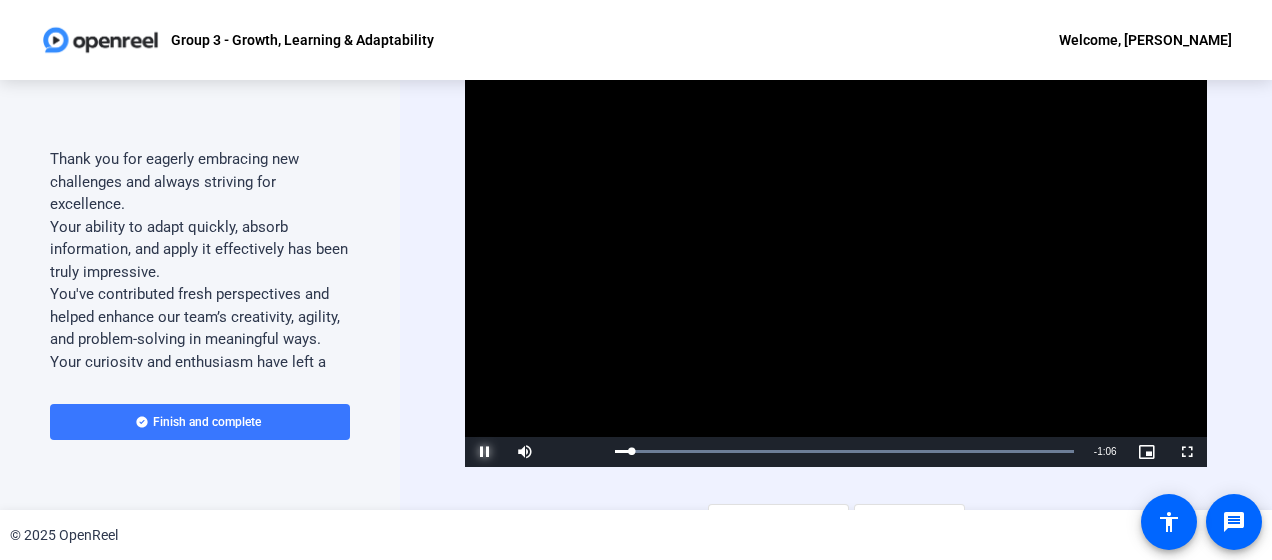 click at bounding box center [485, 452] 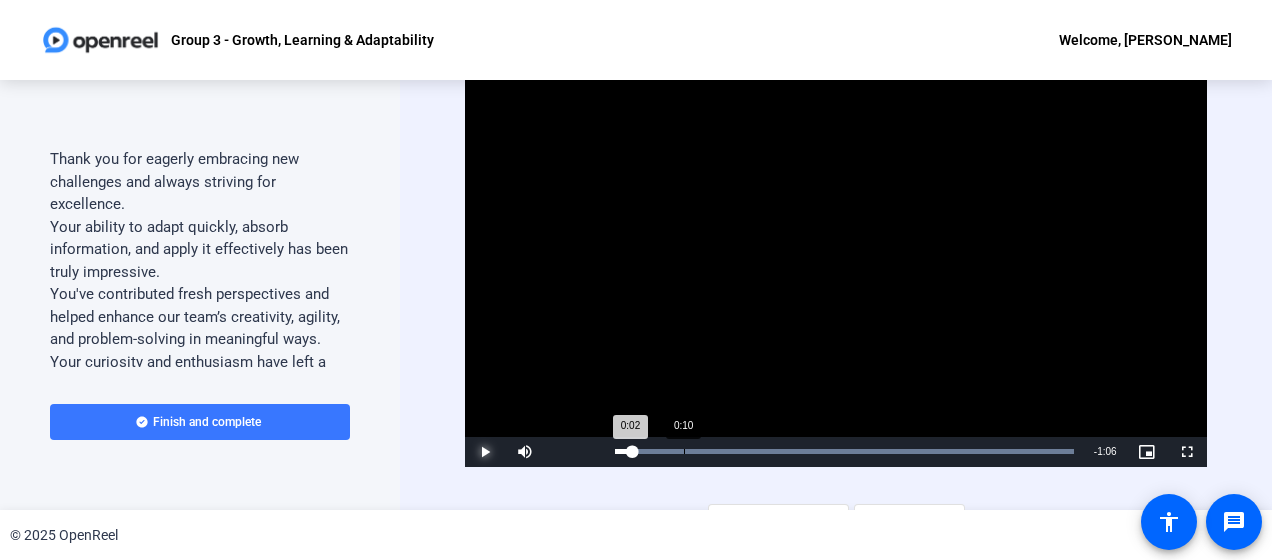 scroll, scrollTop: 34, scrollLeft: 0, axis: vertical 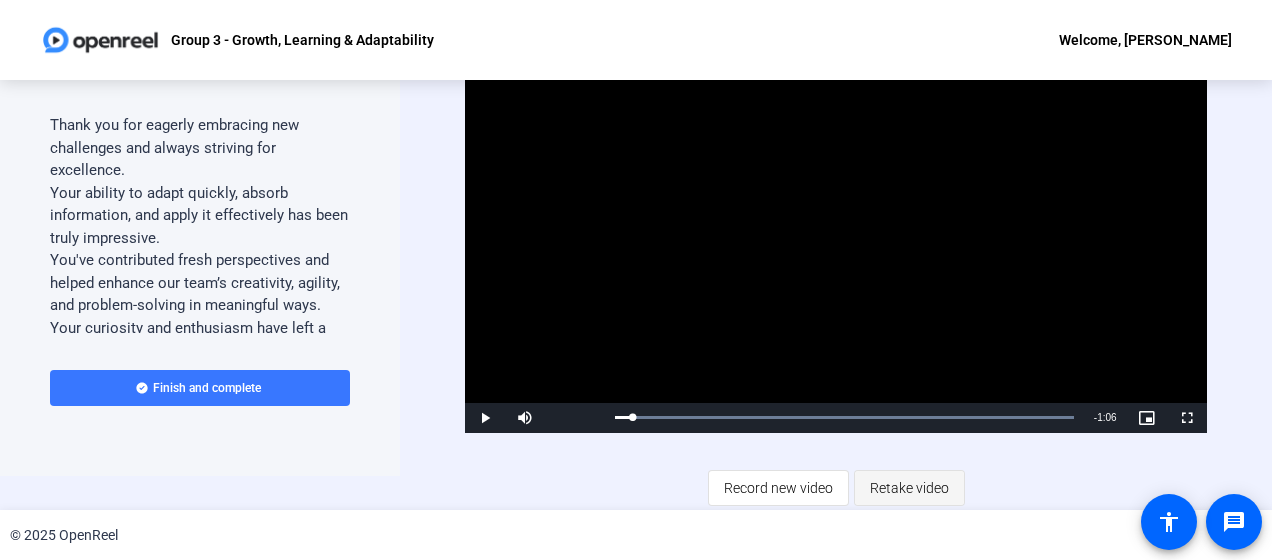 click on "Retake video" 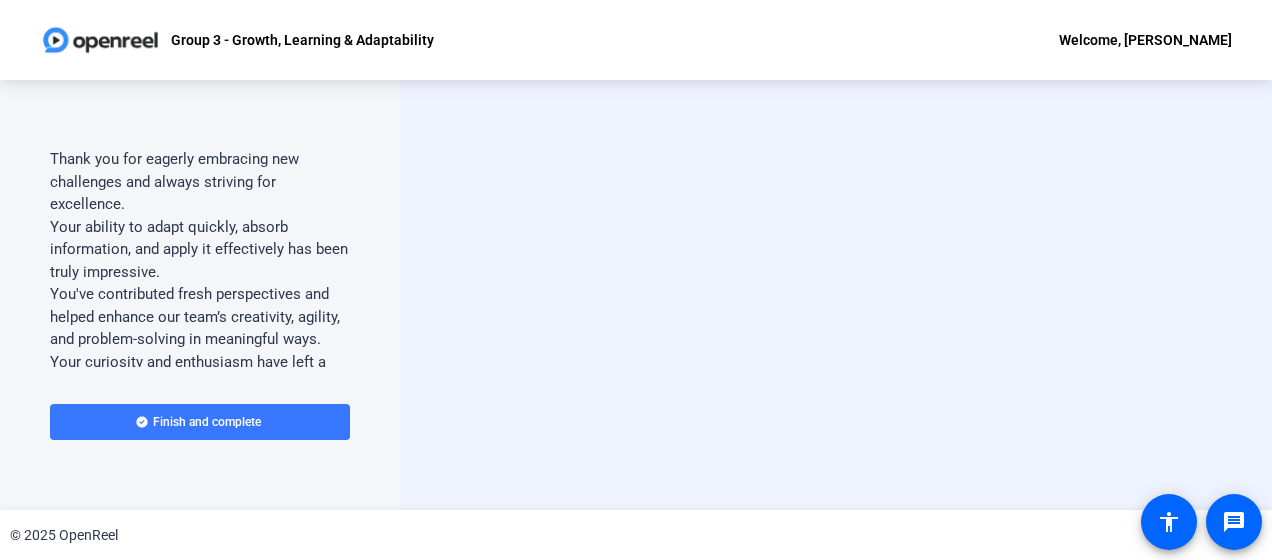 scroll, scrollTop: 0, scrollLeft: 0, axis: both 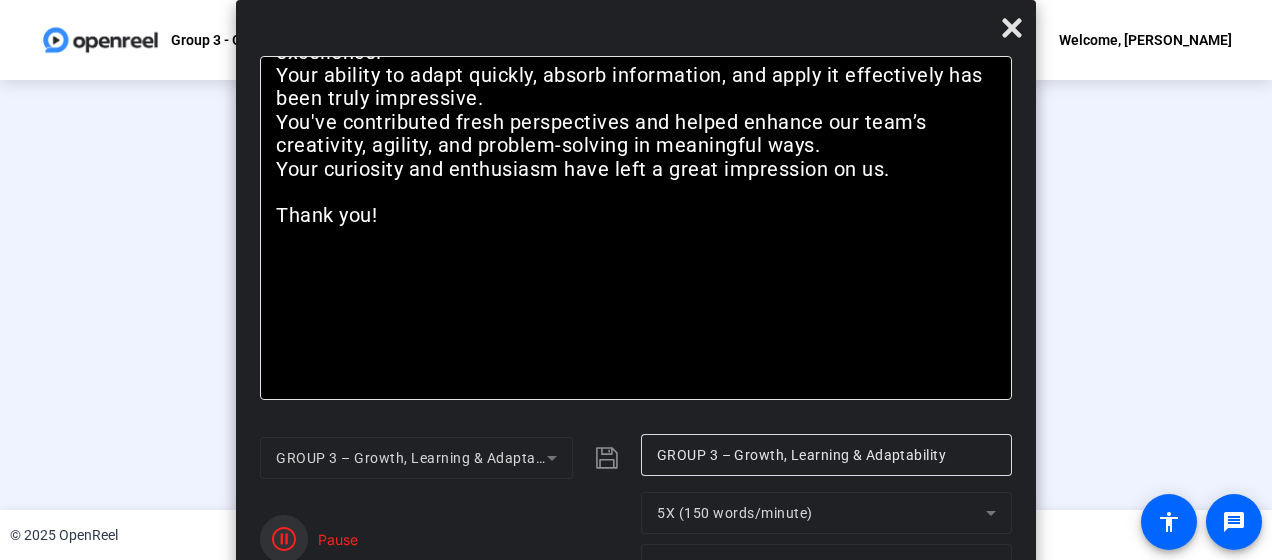 click 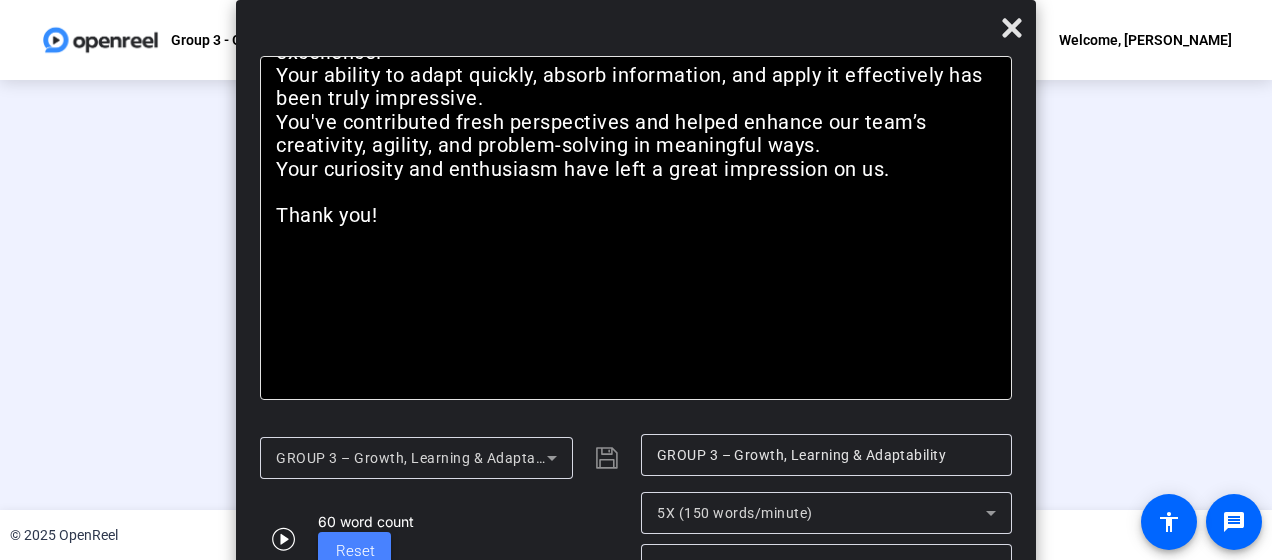 click 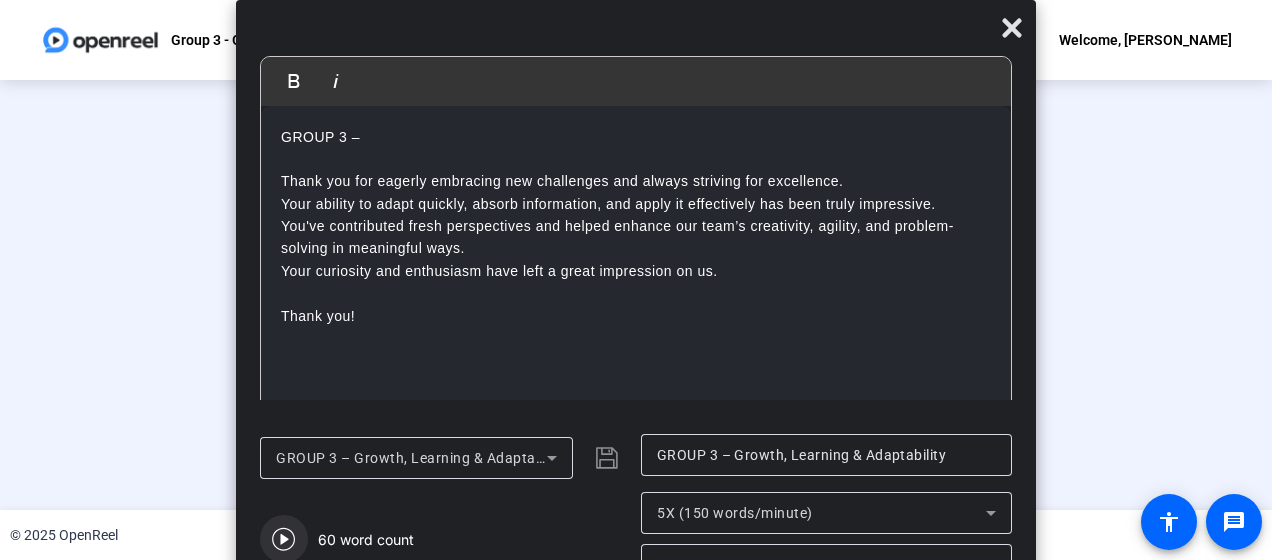click 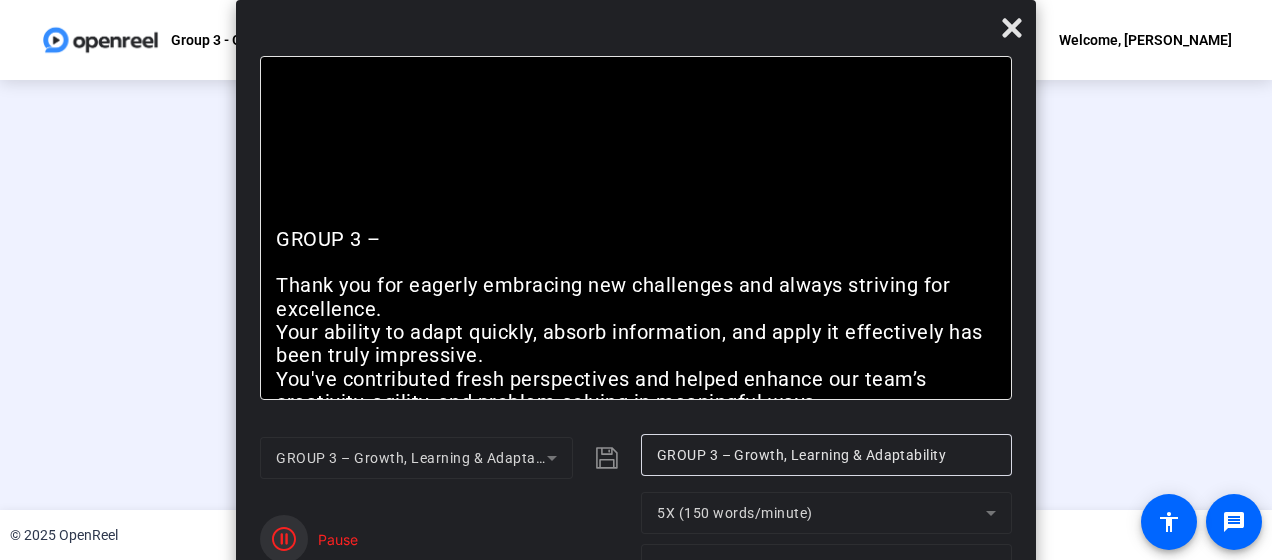 click 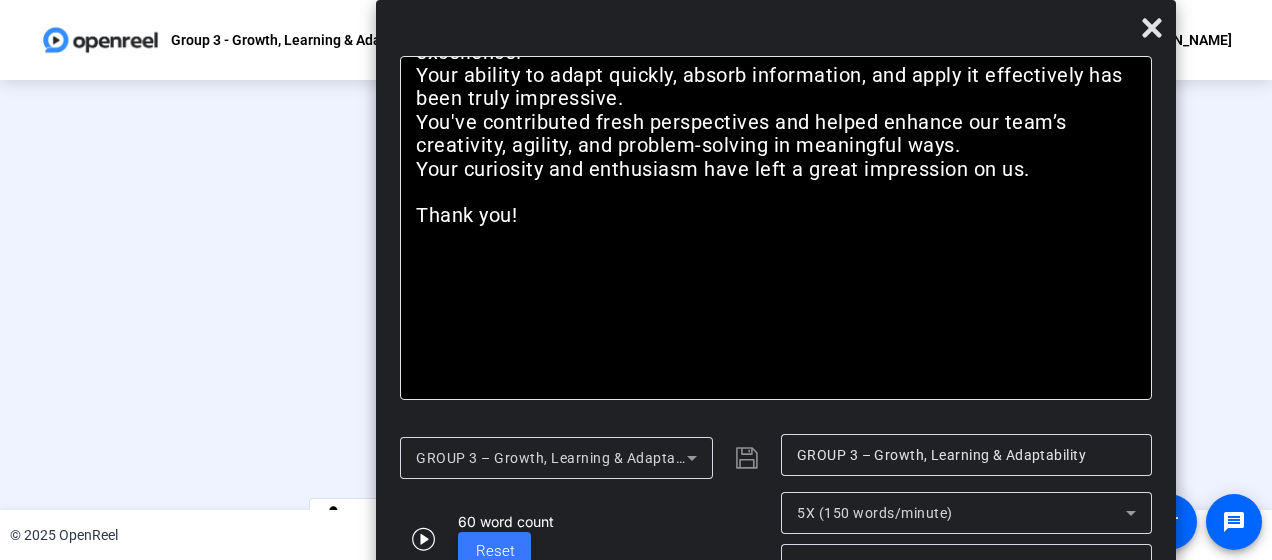 drag, startPoint x: 882, startPoint y: 22, endPoint x: 1019, endPoint y: -63, distance: 161.22655 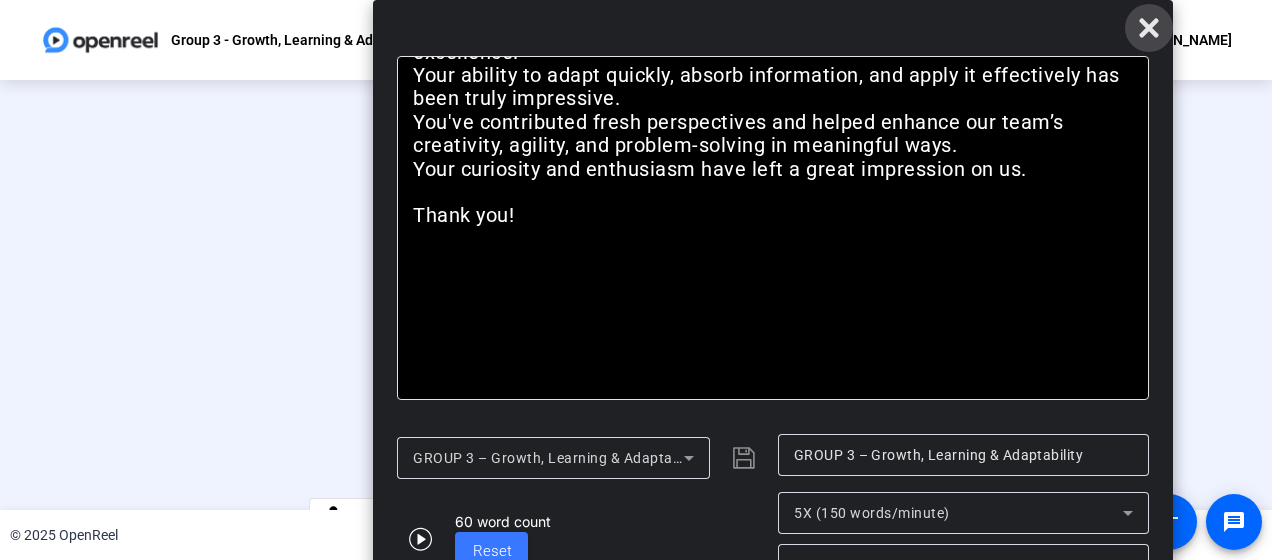 click 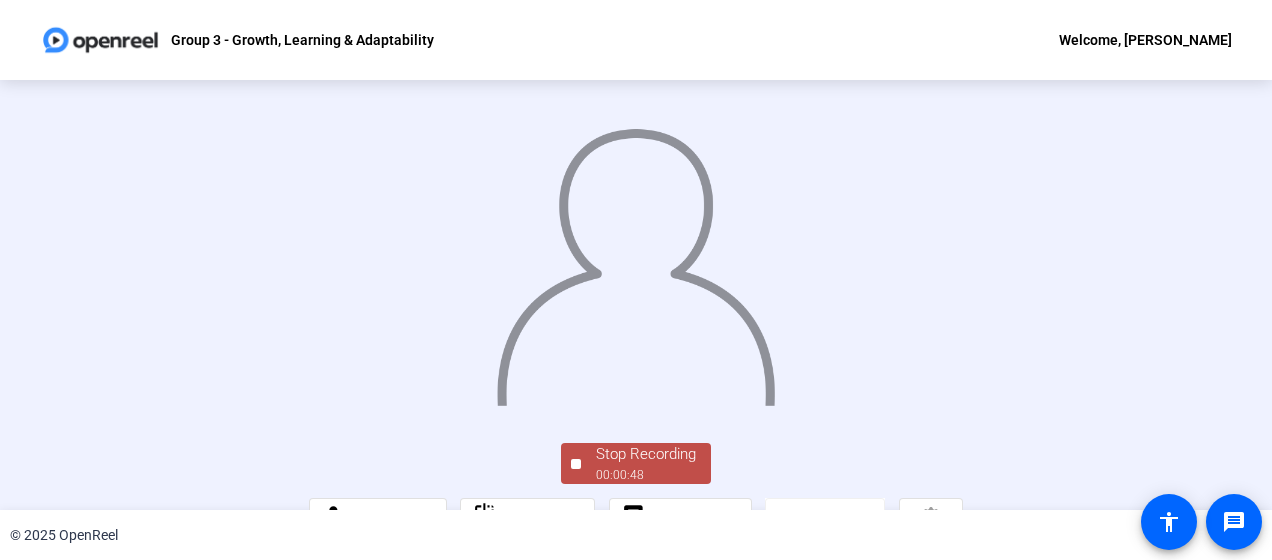scroll, scrollTop: 163, scrollLeft: 0, axis: vertical 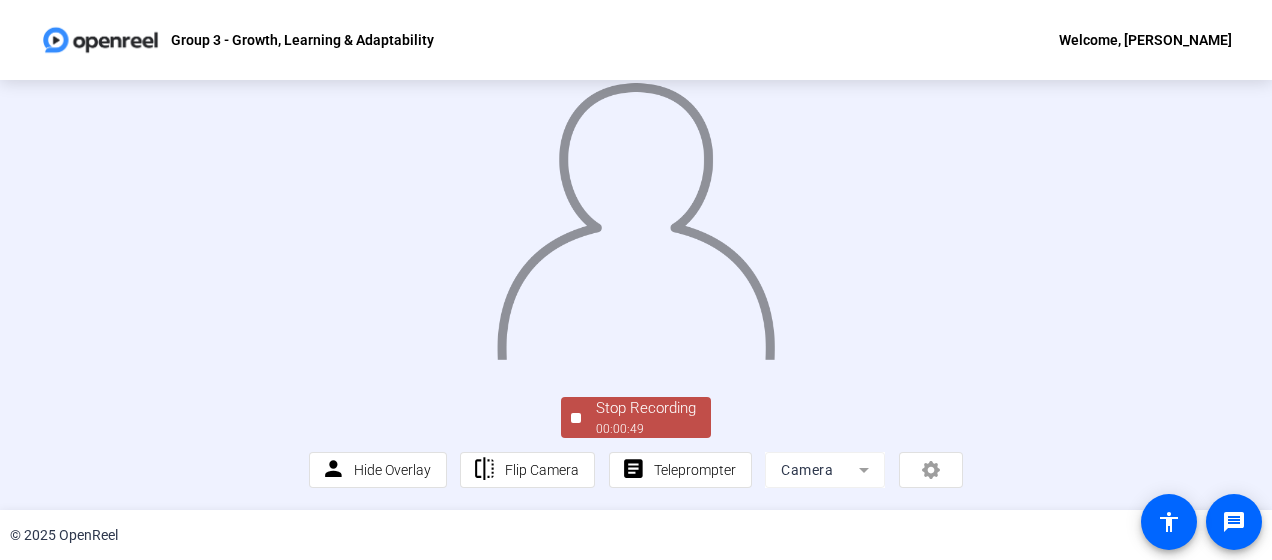 click on "00:00:49" 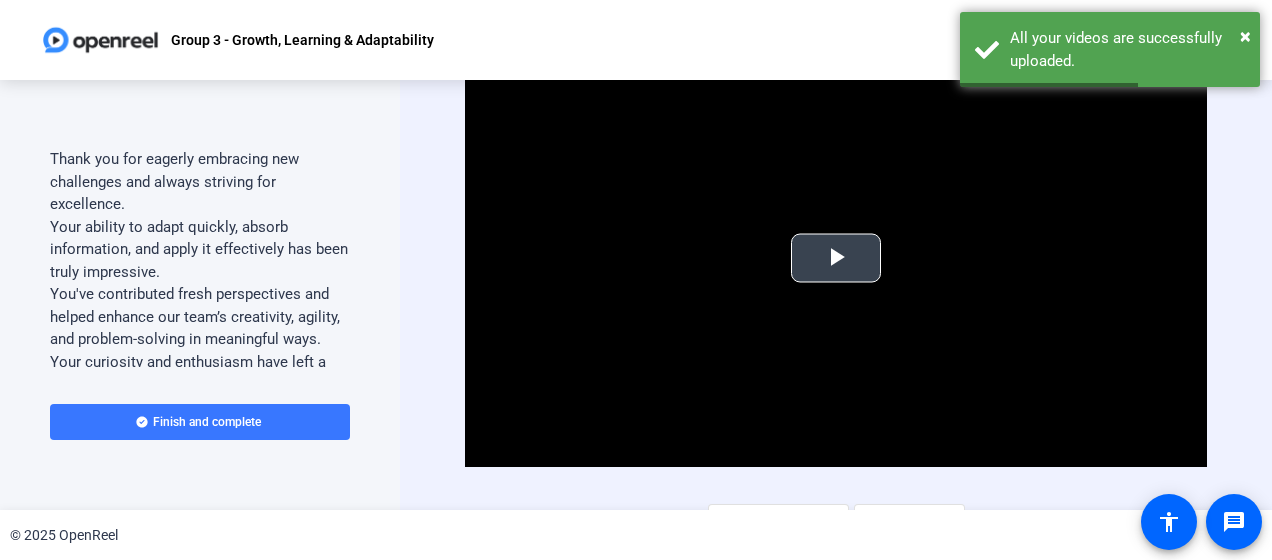 click at bounding box center (836, 258) 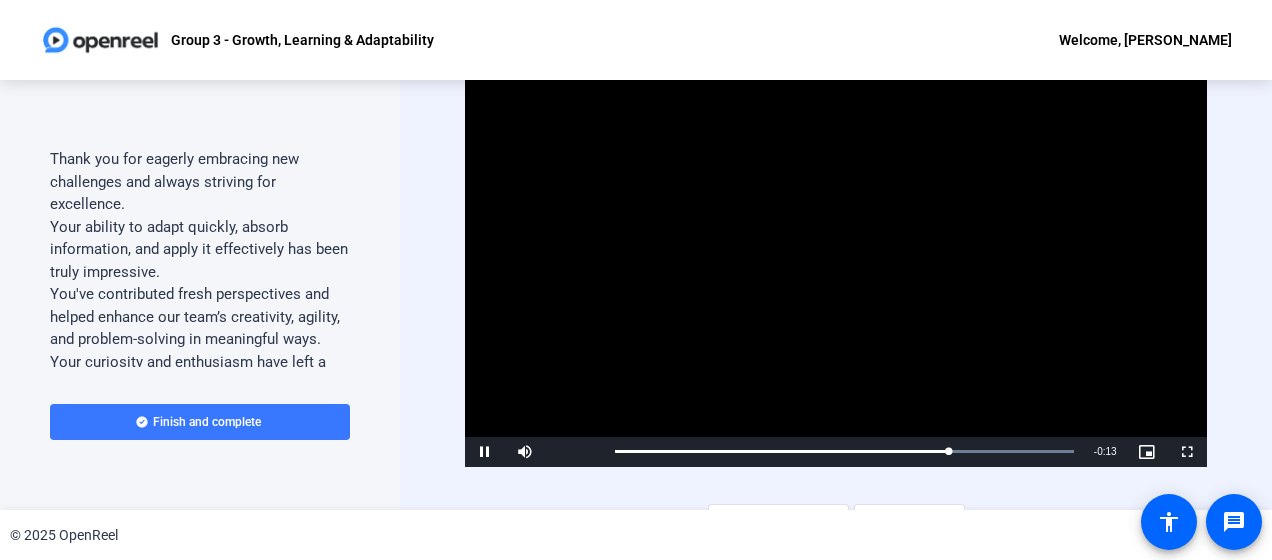 click at bounding box center [835, 258] 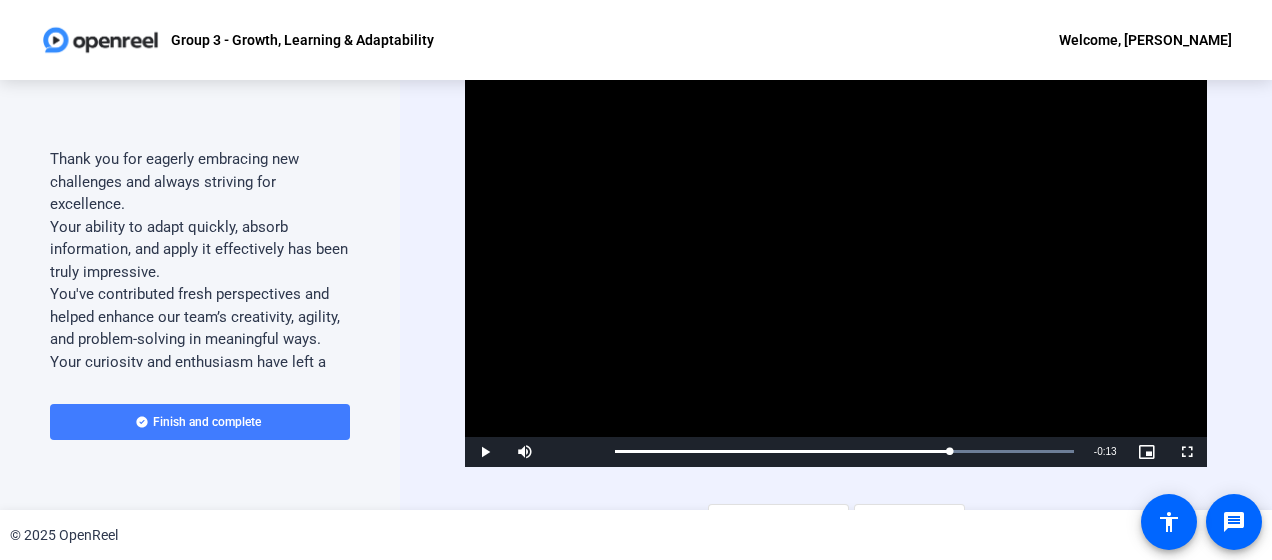scroll, scrollTop: 34, scrollLeft: 0, axis: vertical 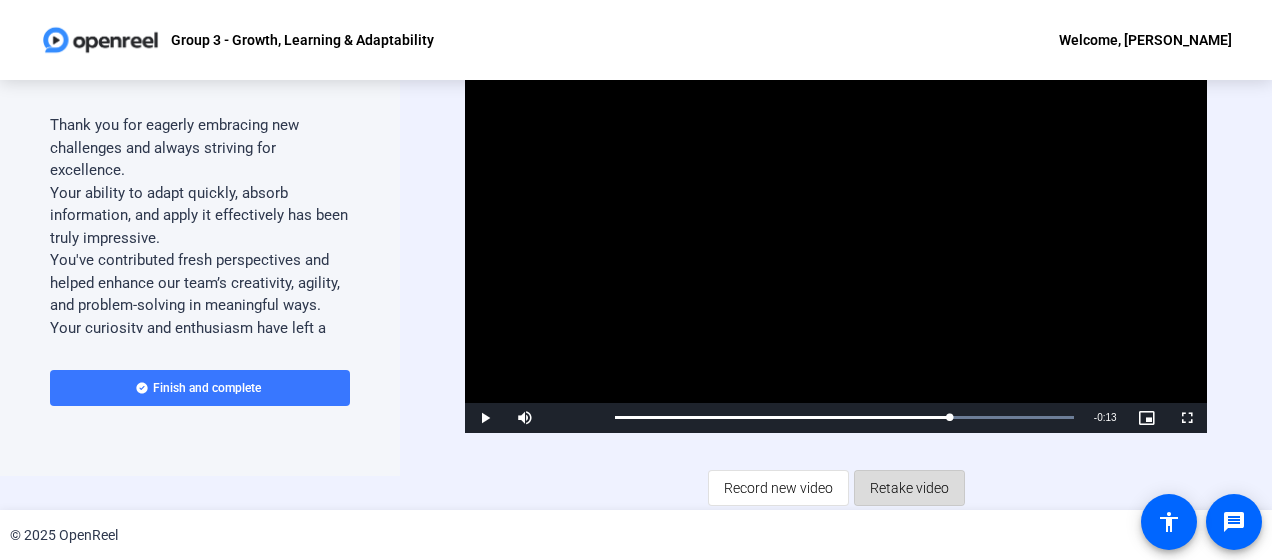 click on "Retake video" 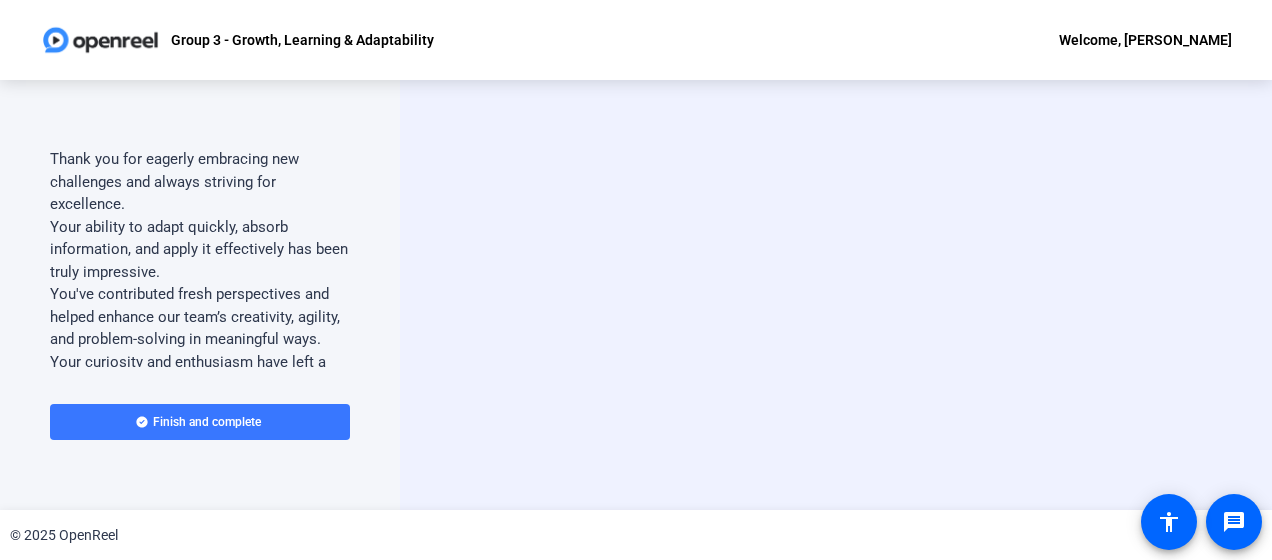scroll, scrollTop: 0, scrollLeft: 0, axis: both 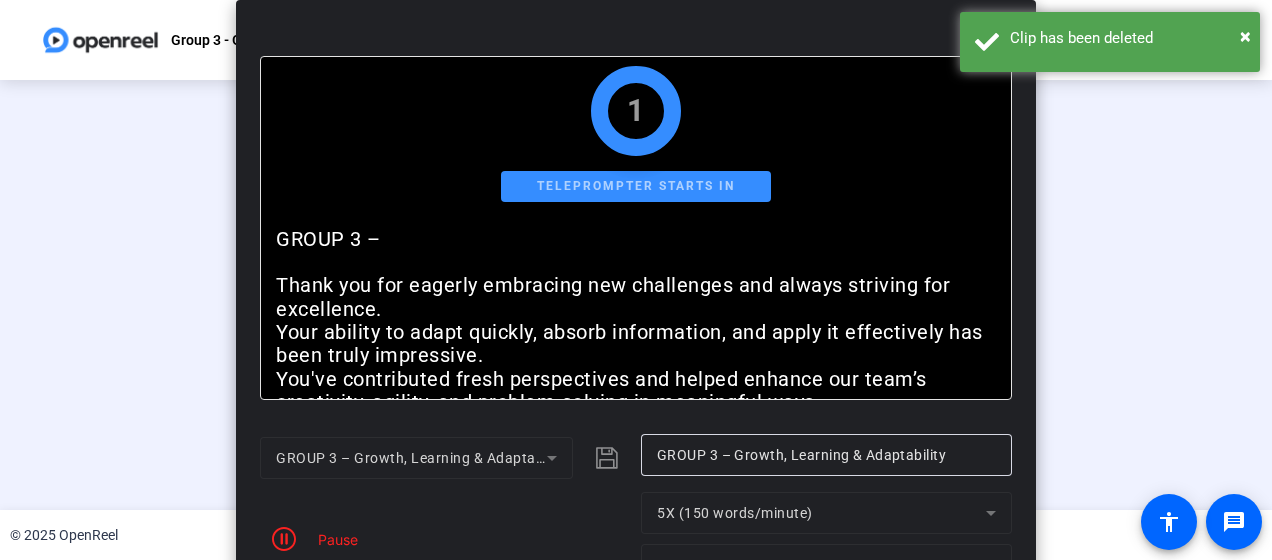 click on "5X (150 words/minute)" 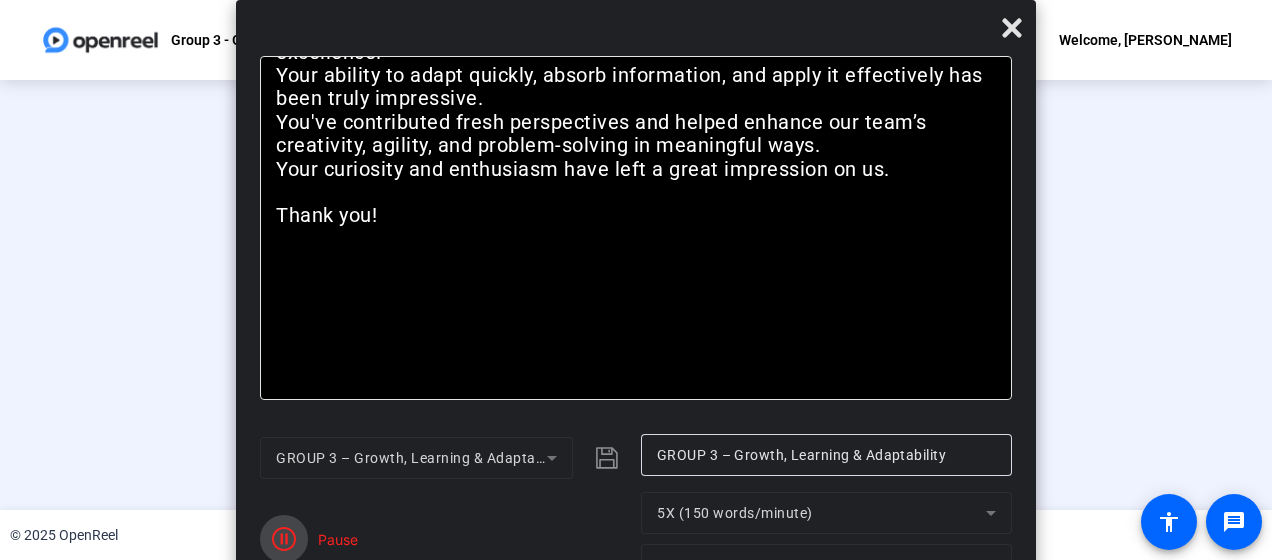 click 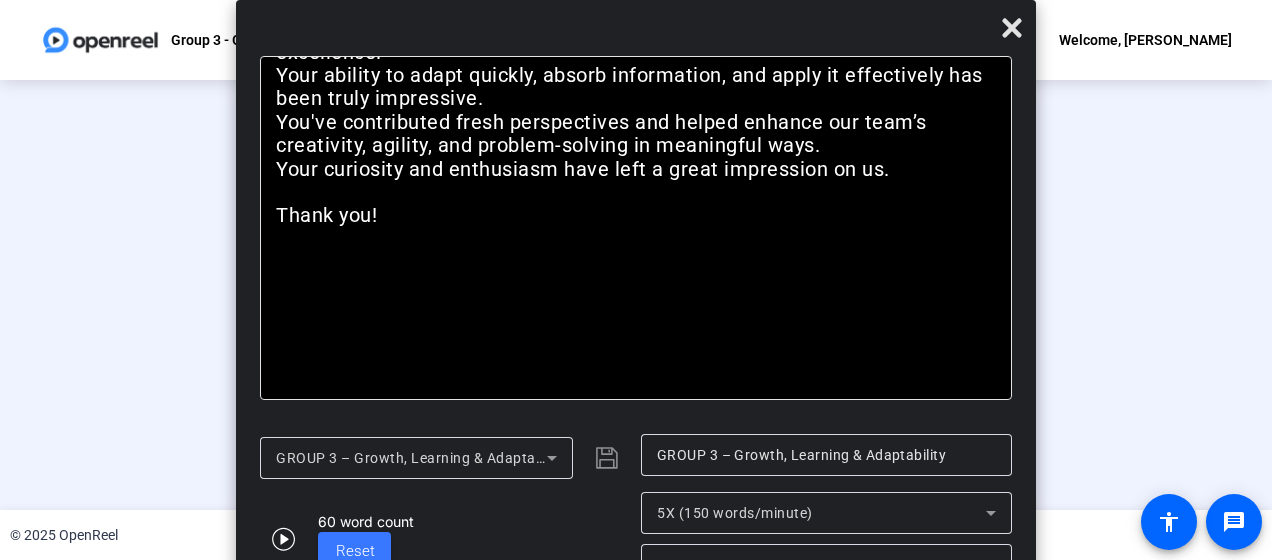 scroll, scrollTop: 163, scrollLeft: 0, axis: vertical 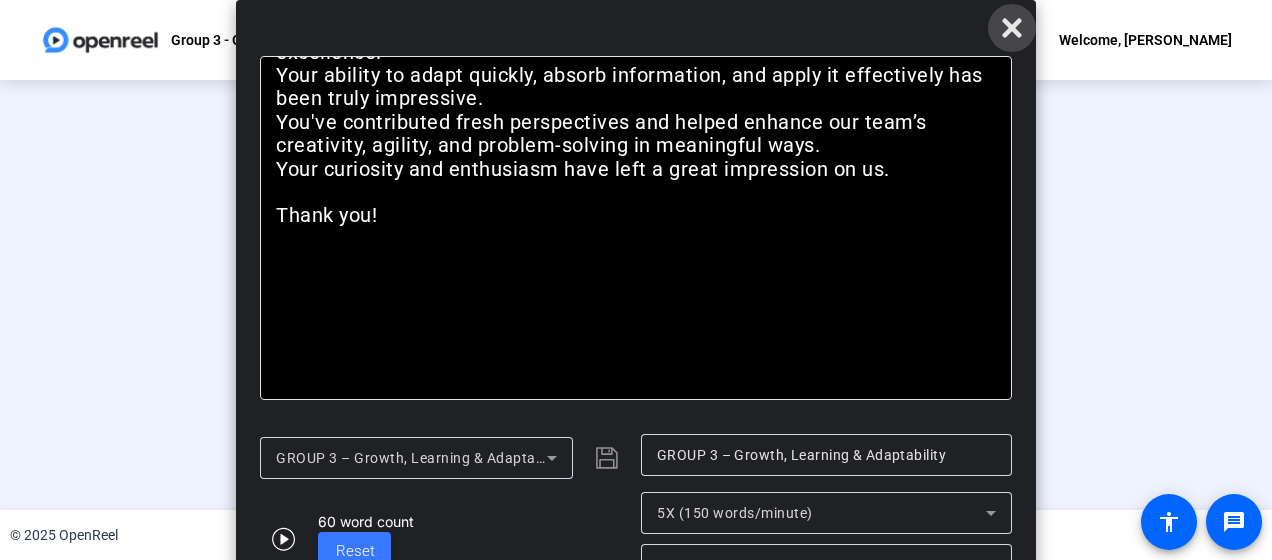 click 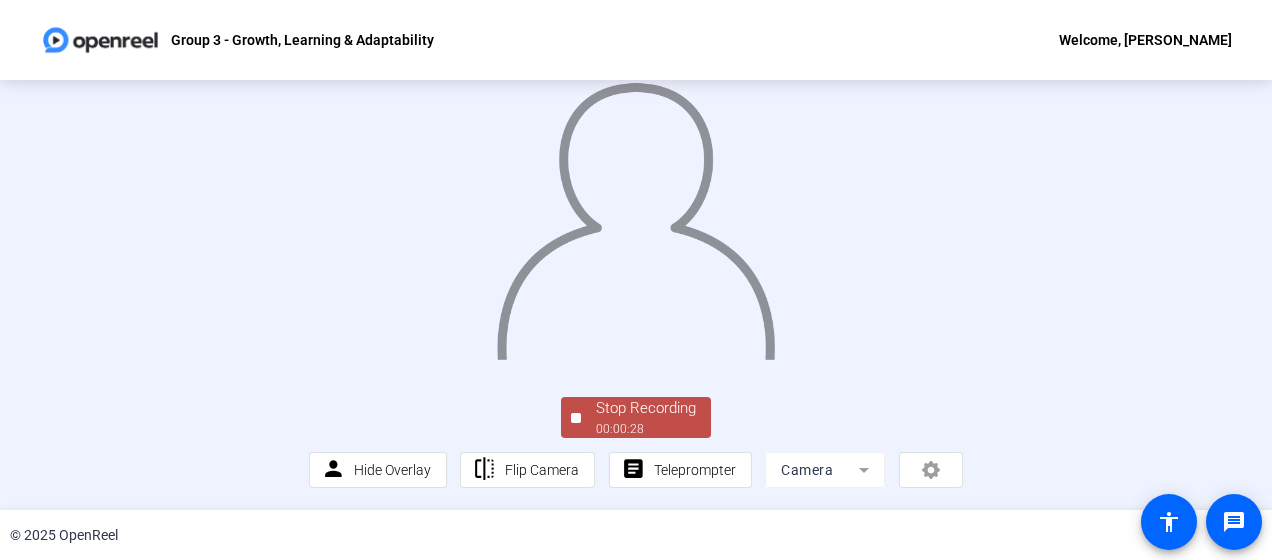 click on "00:00:28" 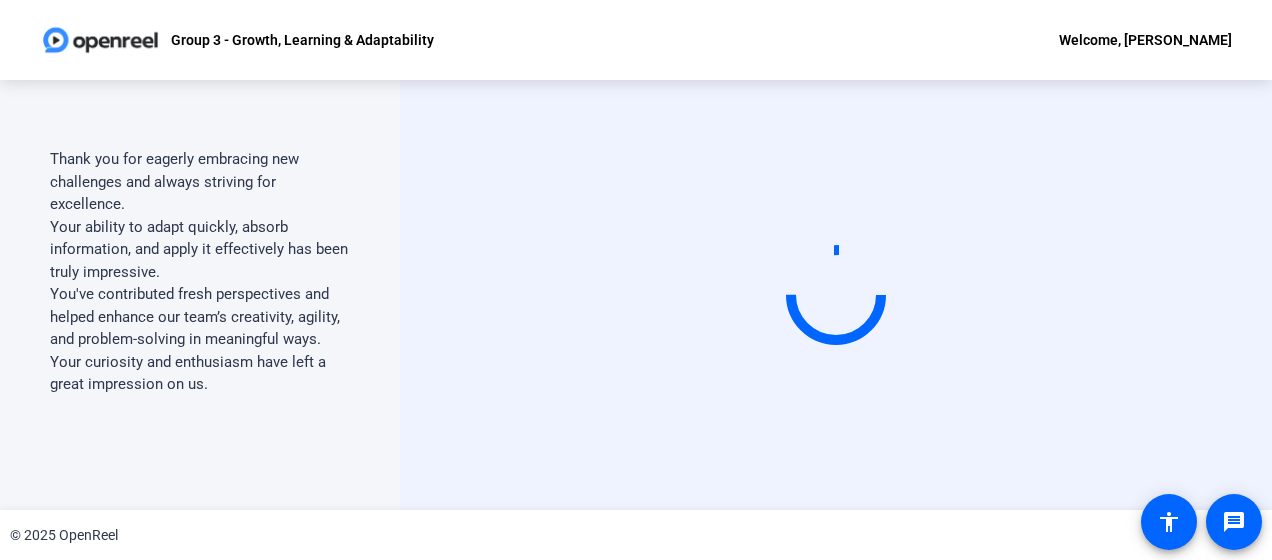 scroll, scrollTop: 0, scrollLeft: 0, axis: both 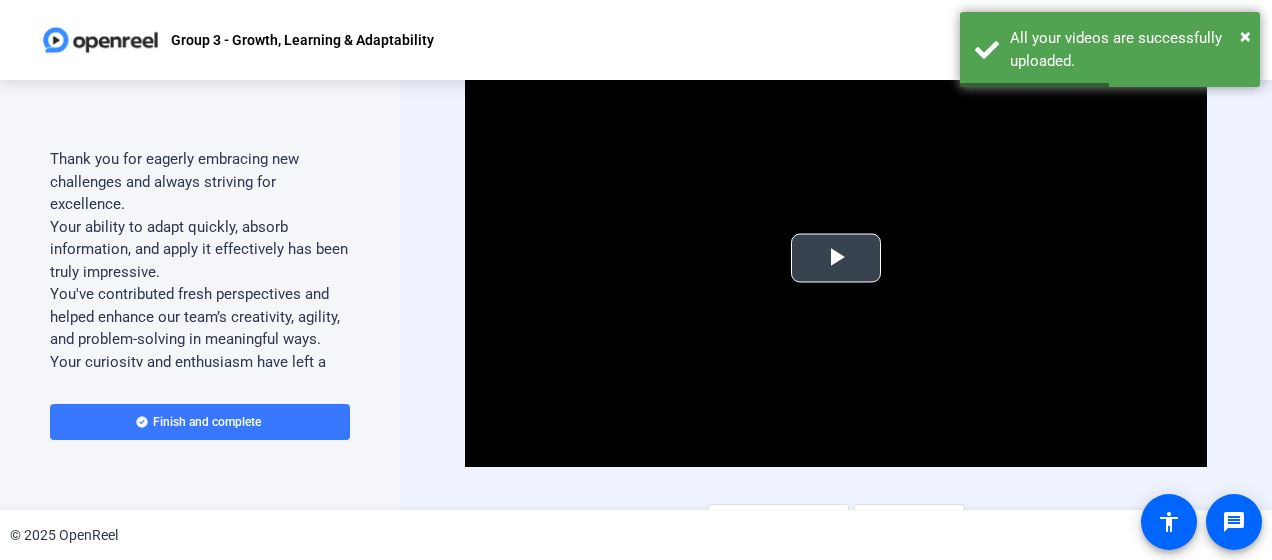 click at bounding box center [836, 258] 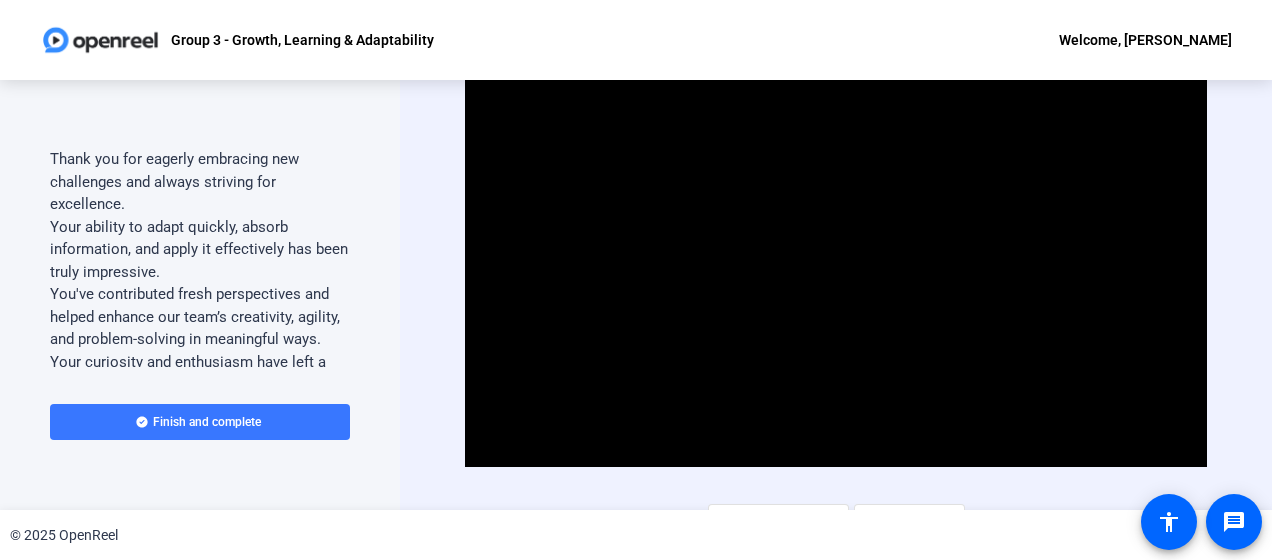 scroll, scrollTop: 34, scrollLeft: 0, axis: vertical 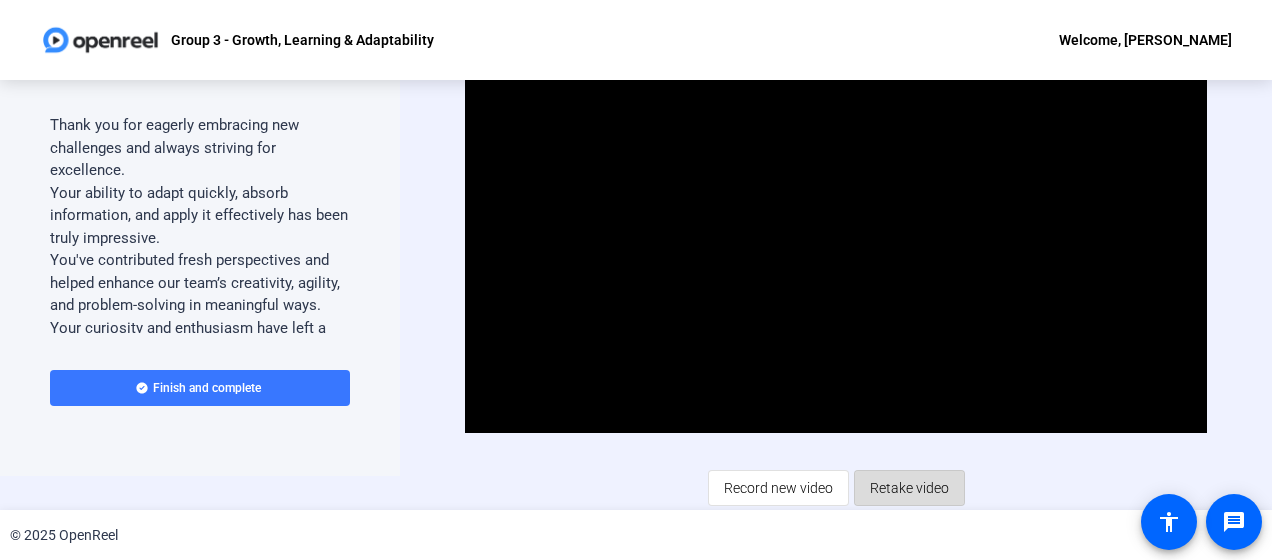 click on "Retake video" 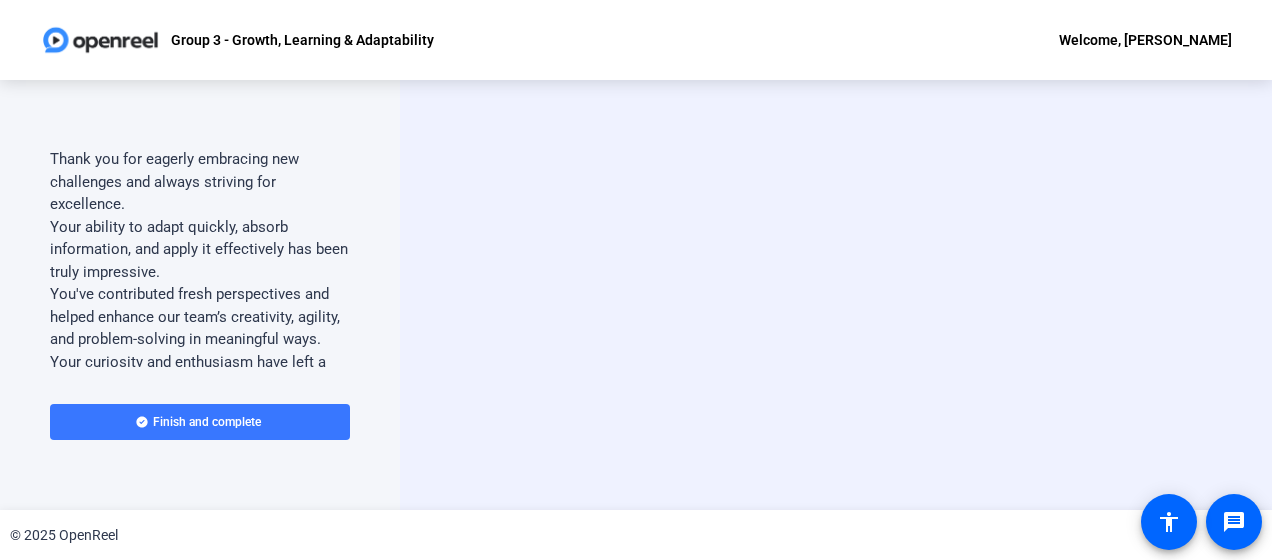 scroll, scrollTop: 0, scrollLeft: 0, axis: both 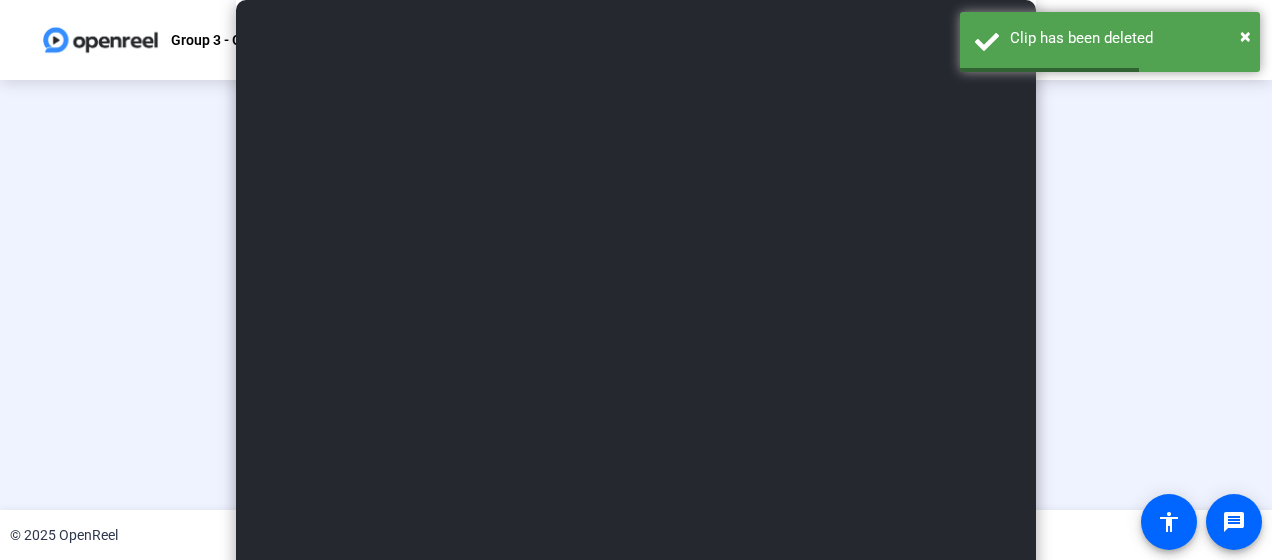 type on "GROUP 3 – Growth, Learning & Adaptability" 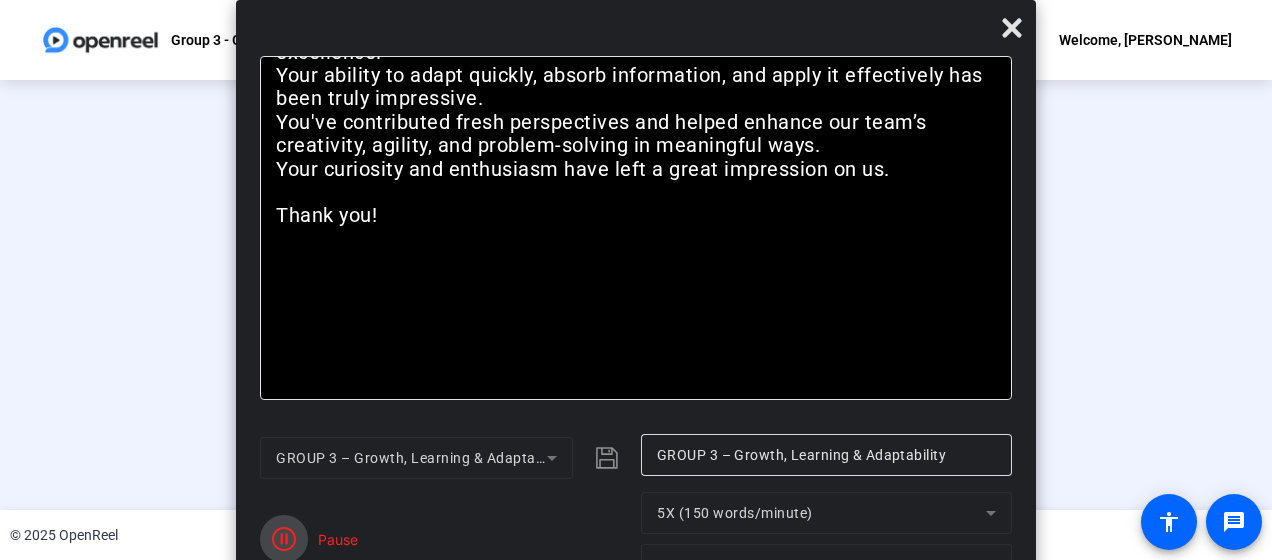 click 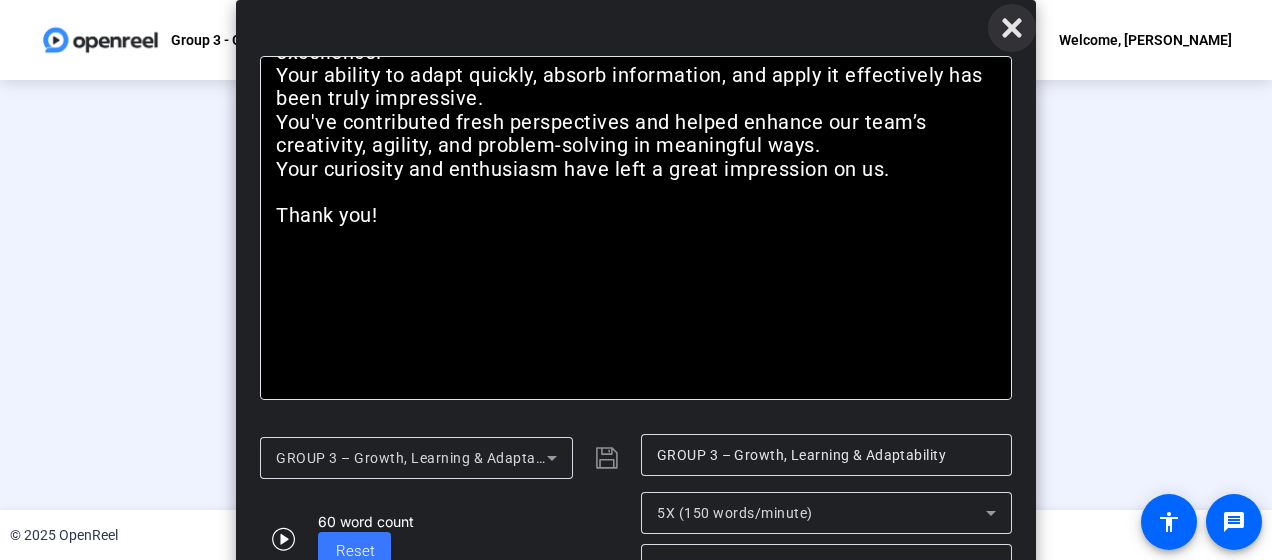 click at bounding box center [1012, 28] 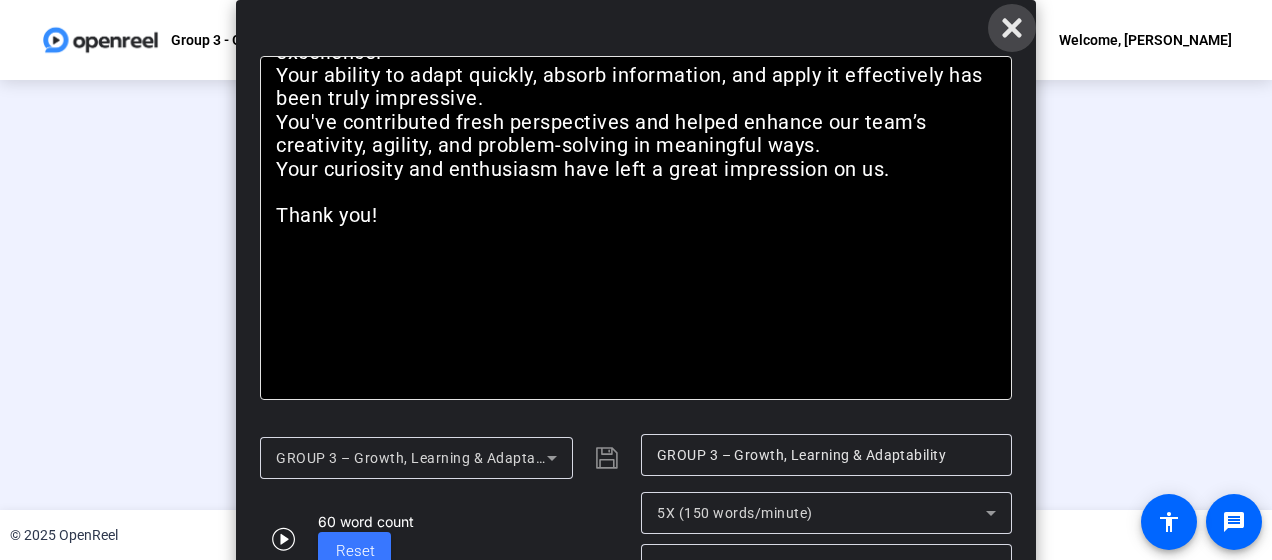 click 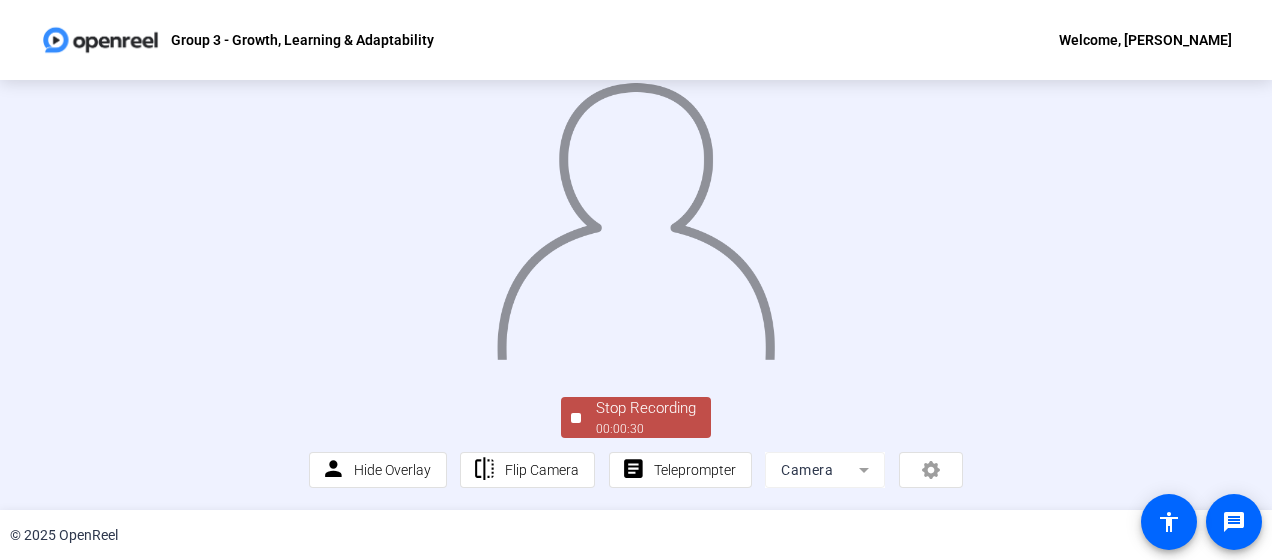 scroll, scrollTop: 162, scrollLeft: 0, axis: vertical 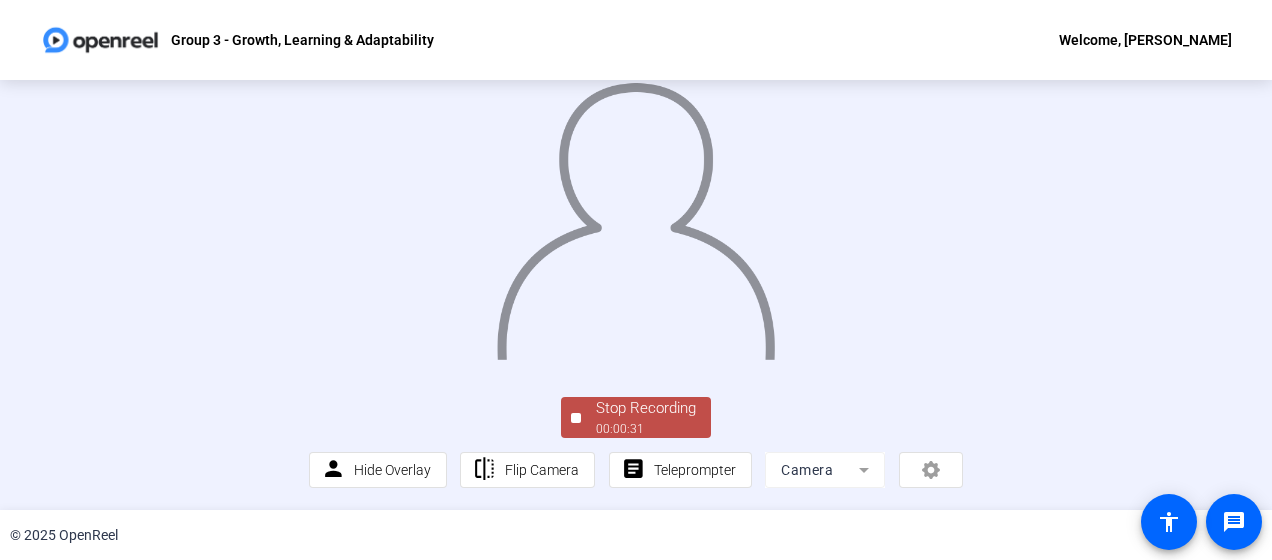 click on "00:00:31" 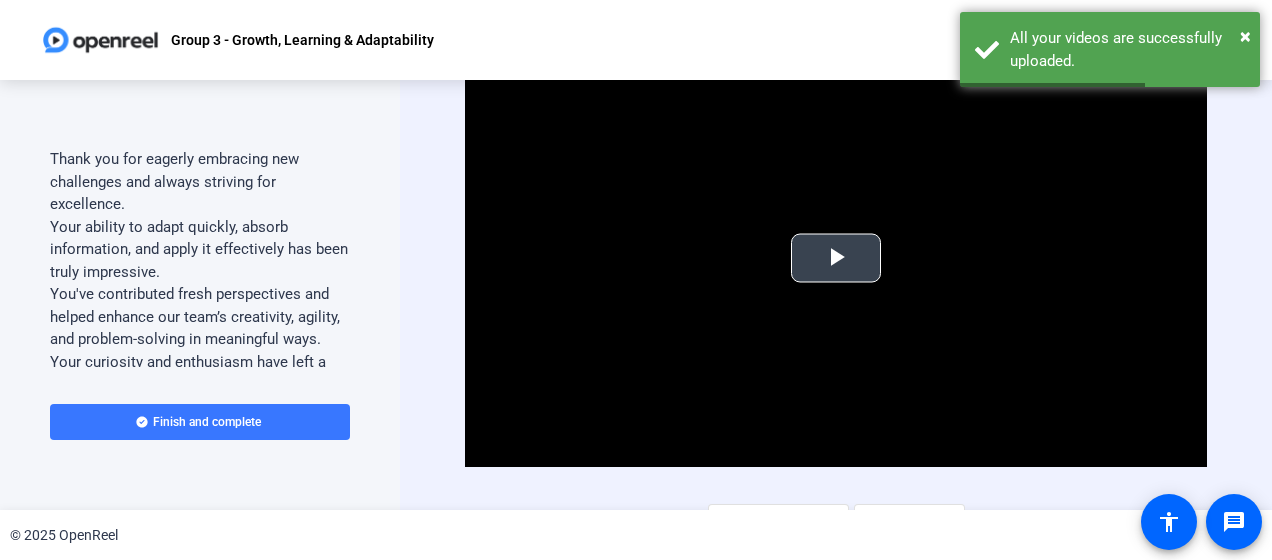 click at bounding box center [836, 258] 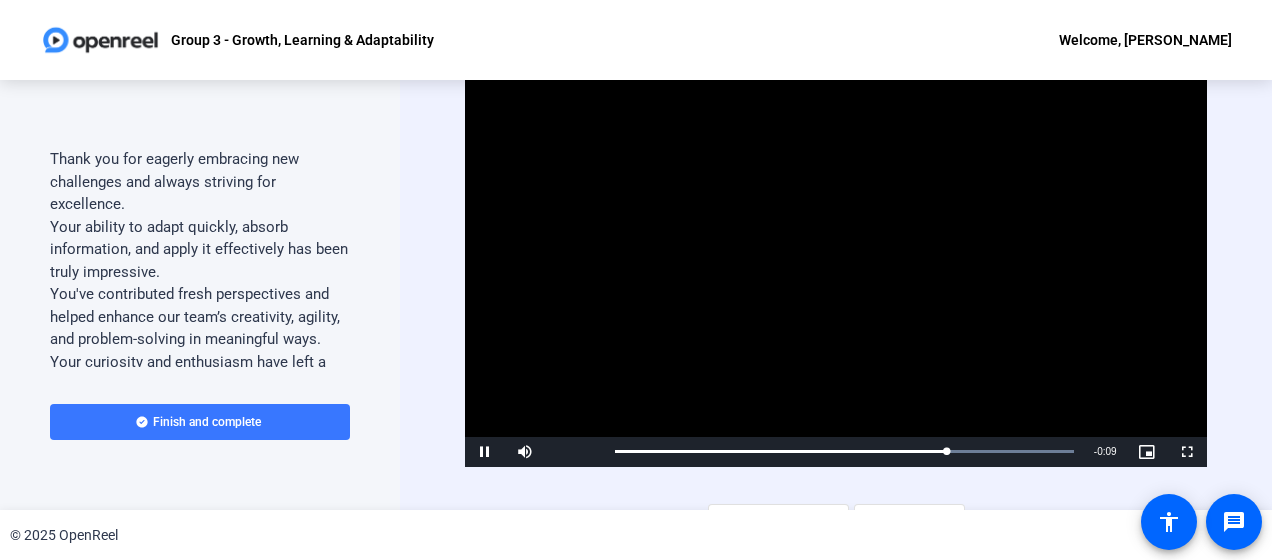 scroll, scrollTop: 34, scrollLeft: 0, axis: vertical 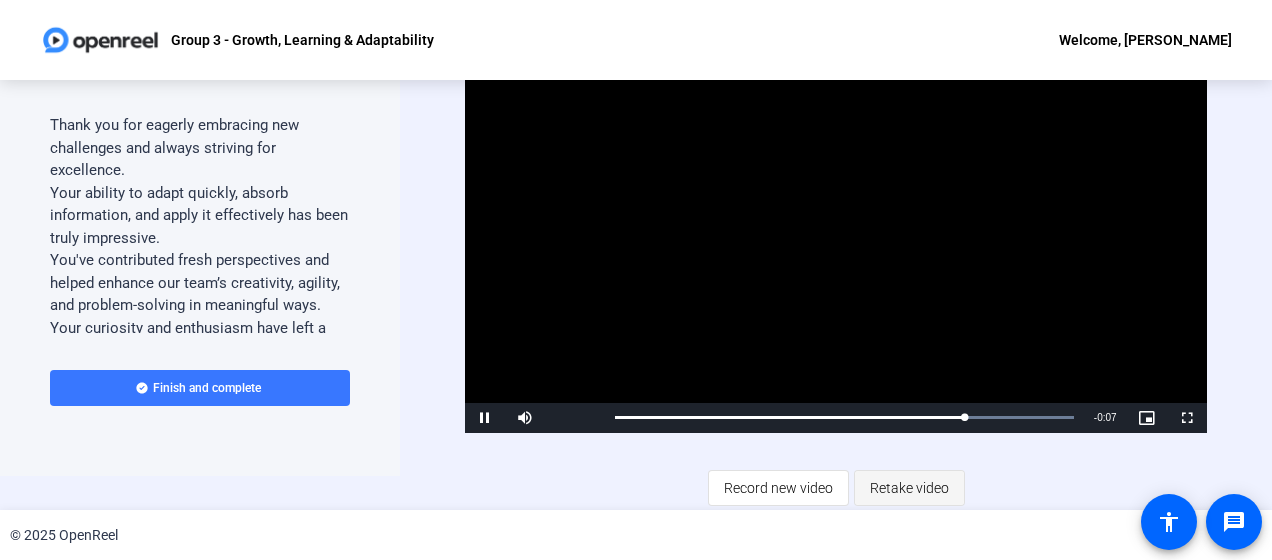 click on "Retake video" 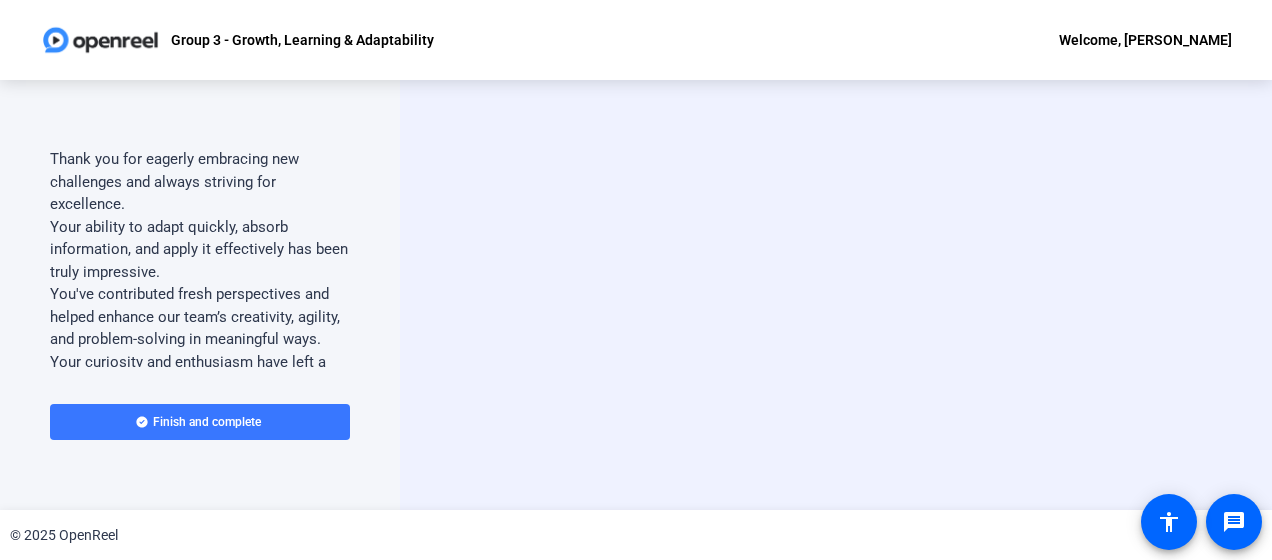 scroll, scrollTop: 0, scrollLeft: 0, axis: both 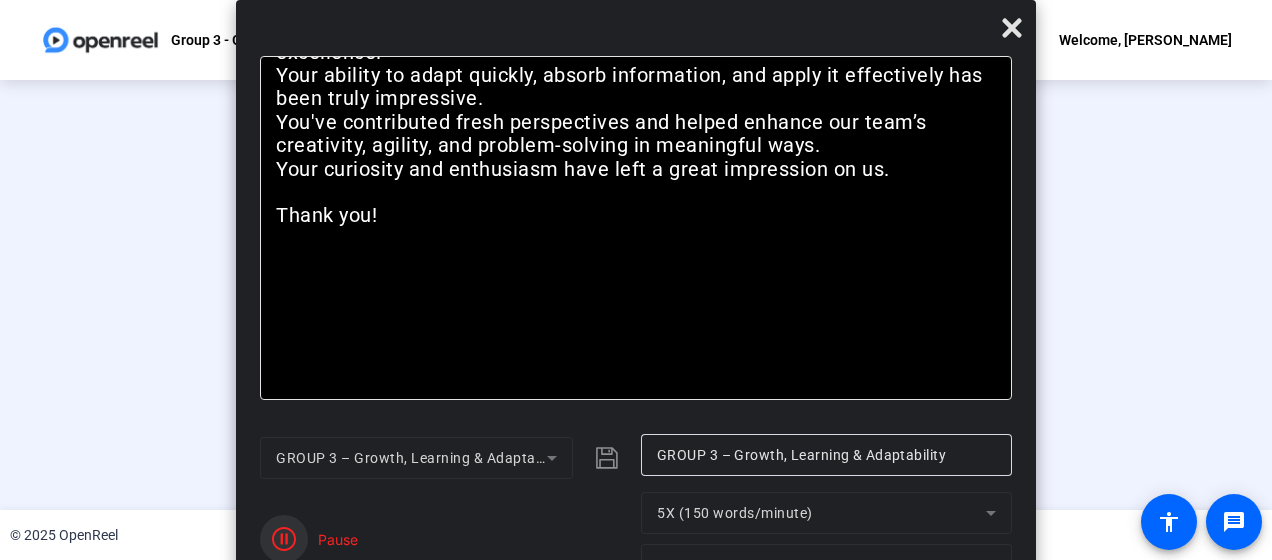 click 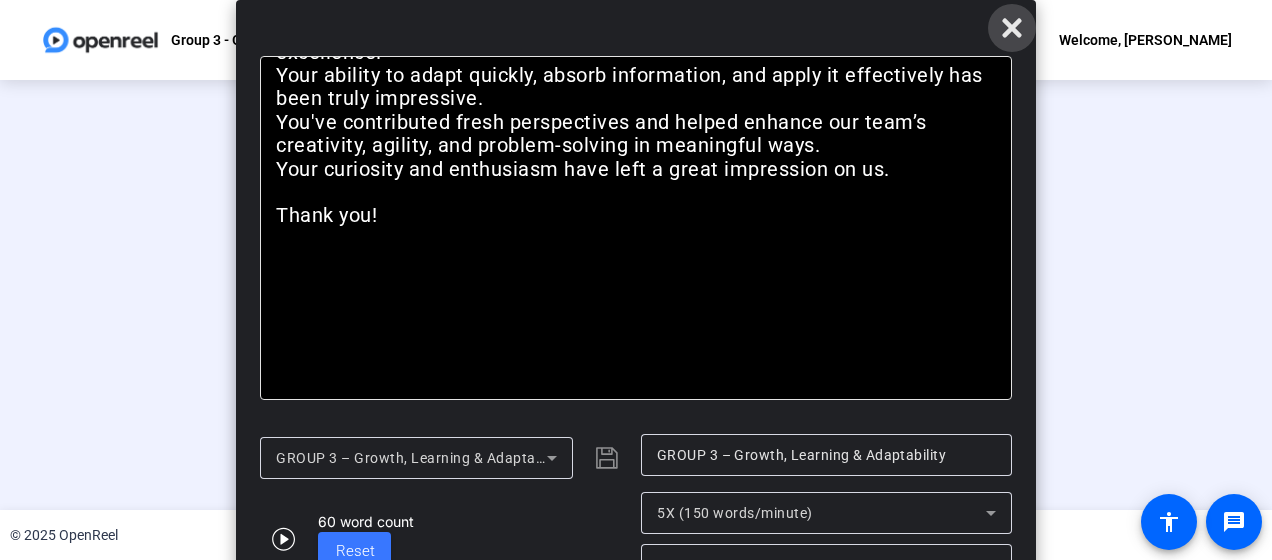 click 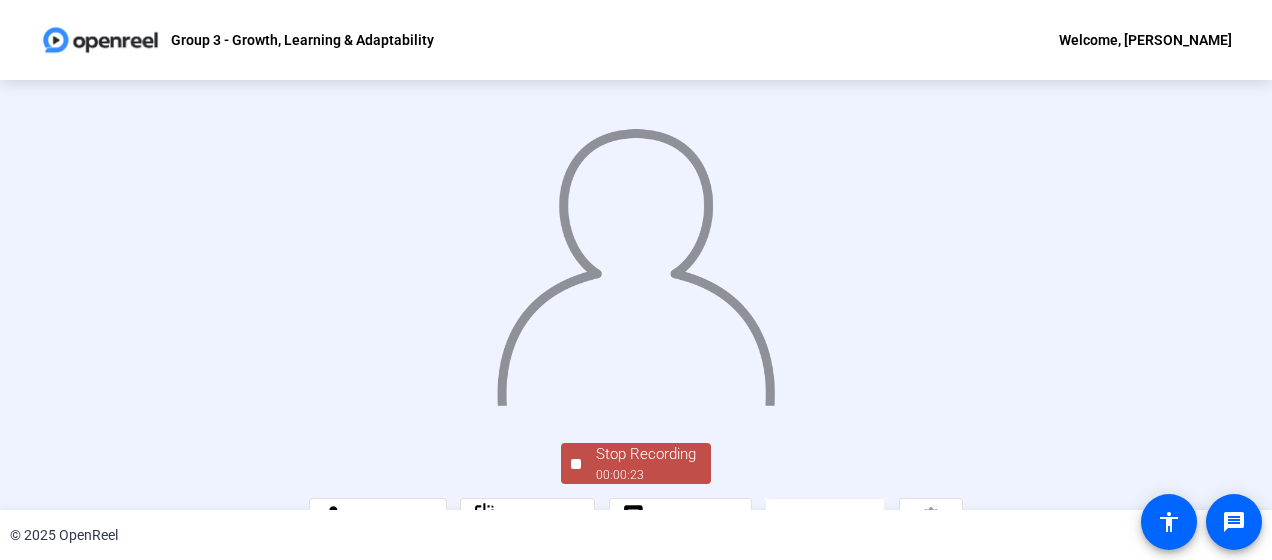 scroll, scrollTop: 163, scrollLeft: 0, axis: vertical 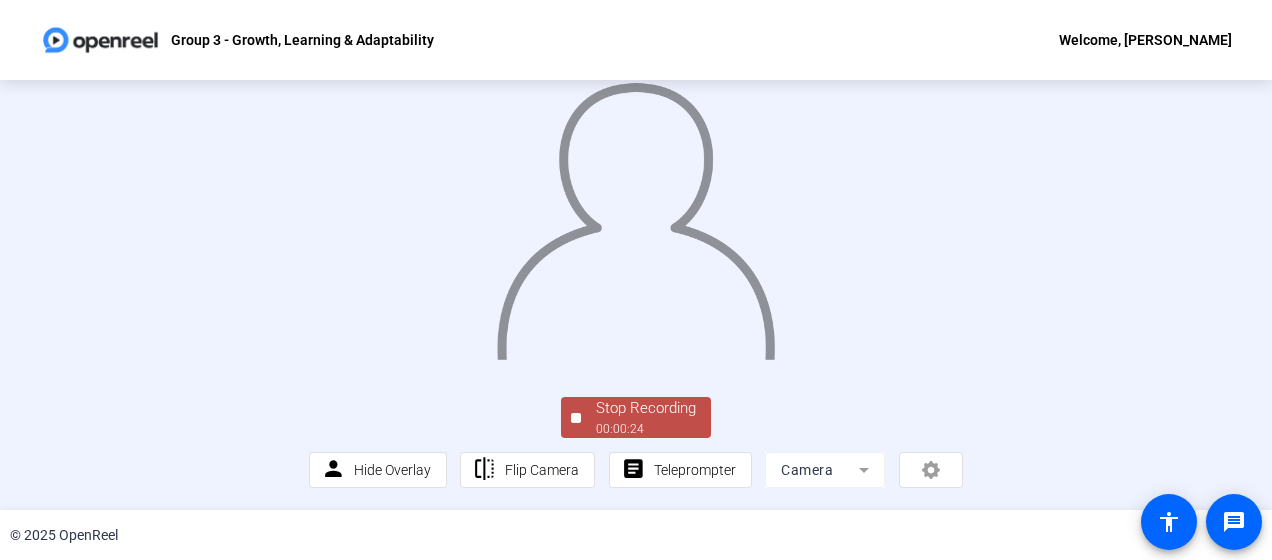 click on "Stop Recording" 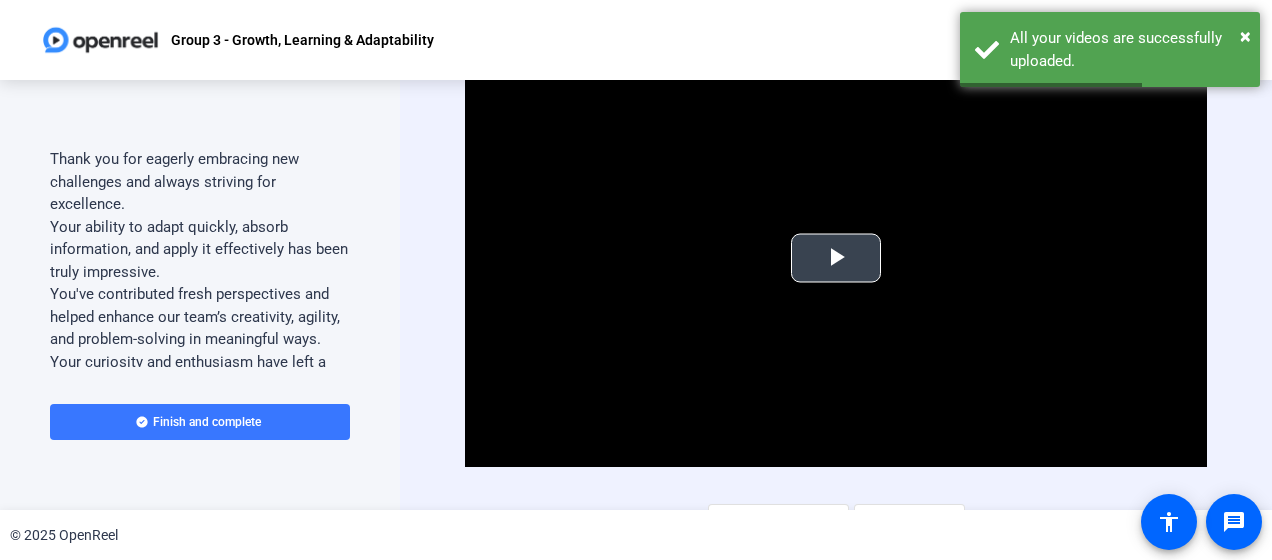 click at bounding box center (836, 258) 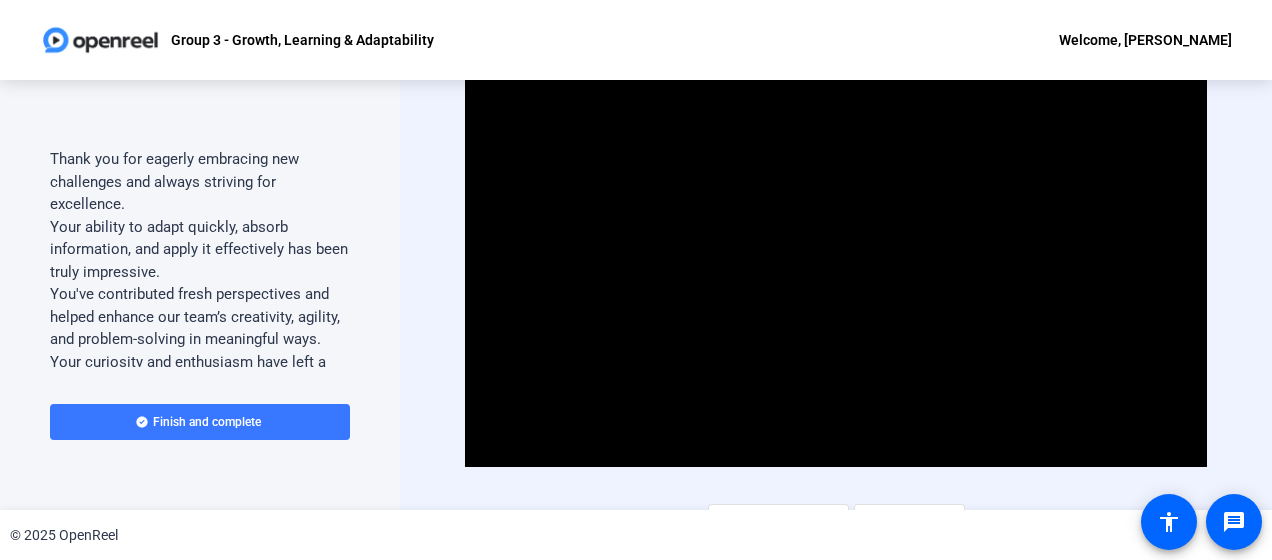 scroll, scrollTop: 34, scrollLeft: 0, axis: vertical 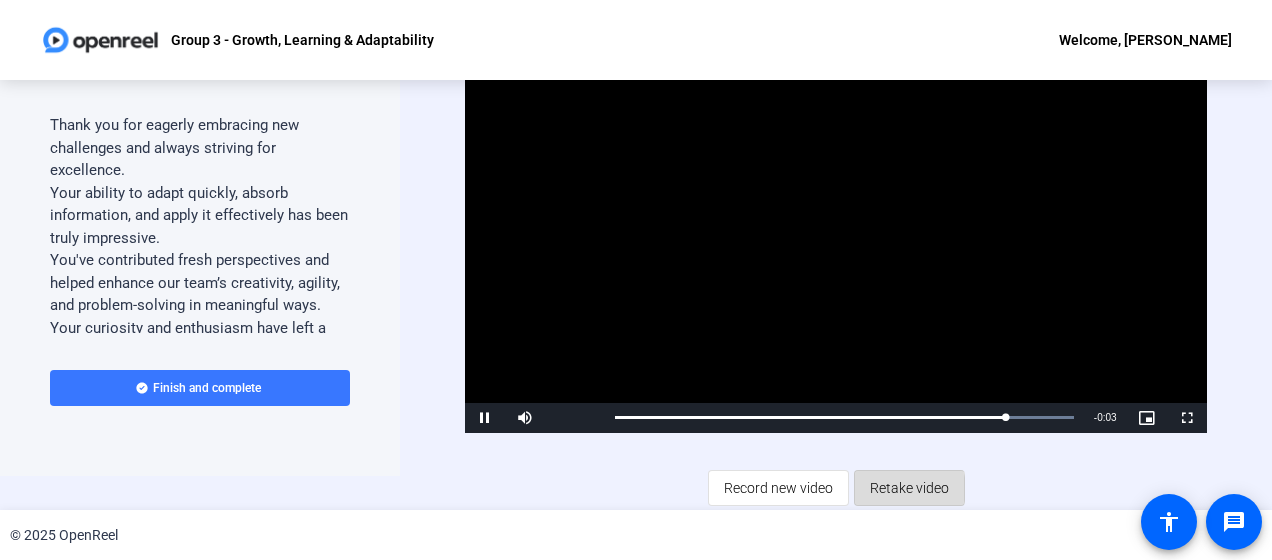 click on "Retake video" 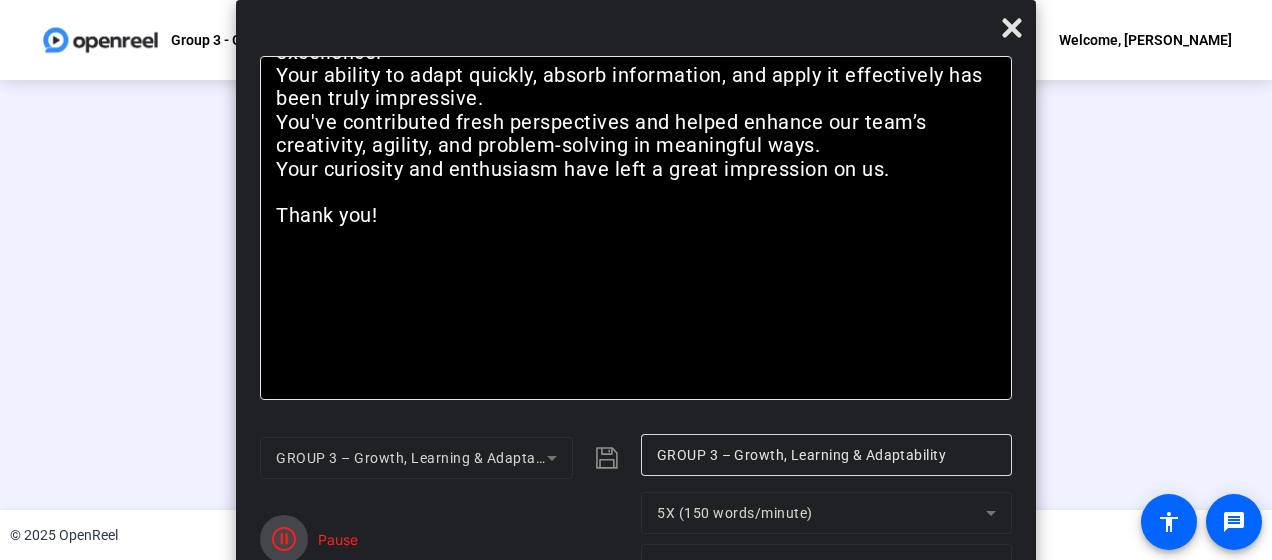 click 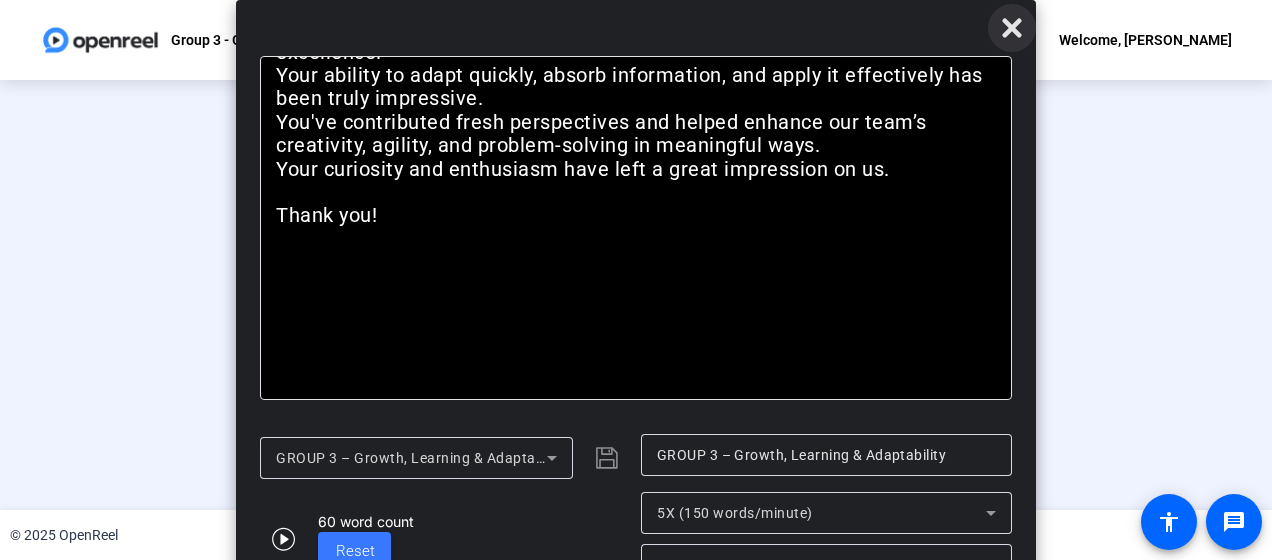 click 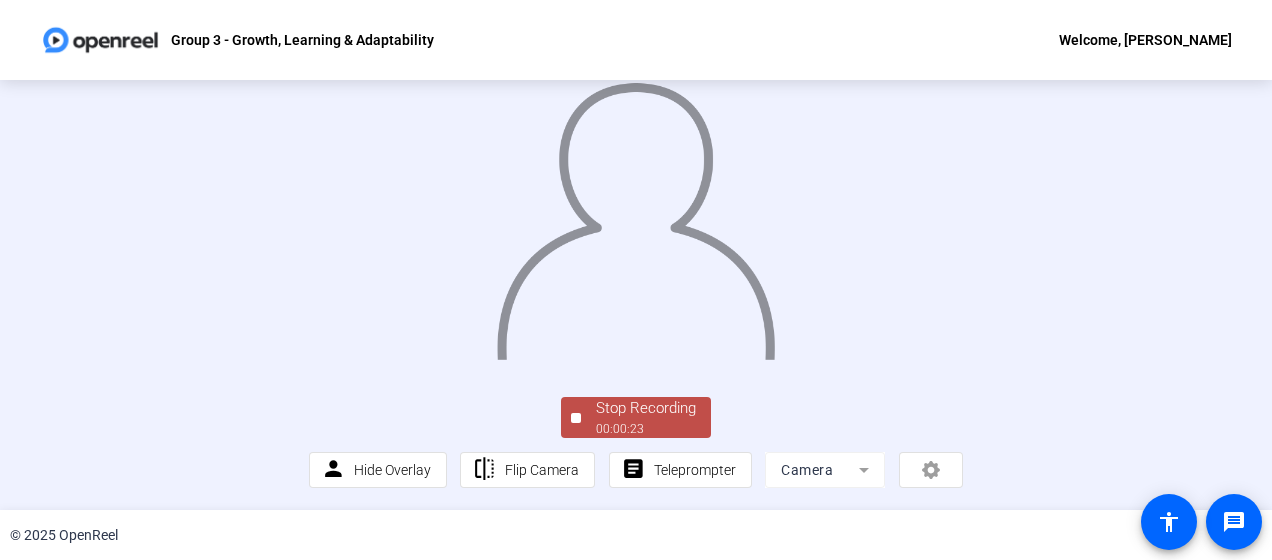 scroll, scrollTop: 163, scrollLeft: 0, axis: vertical 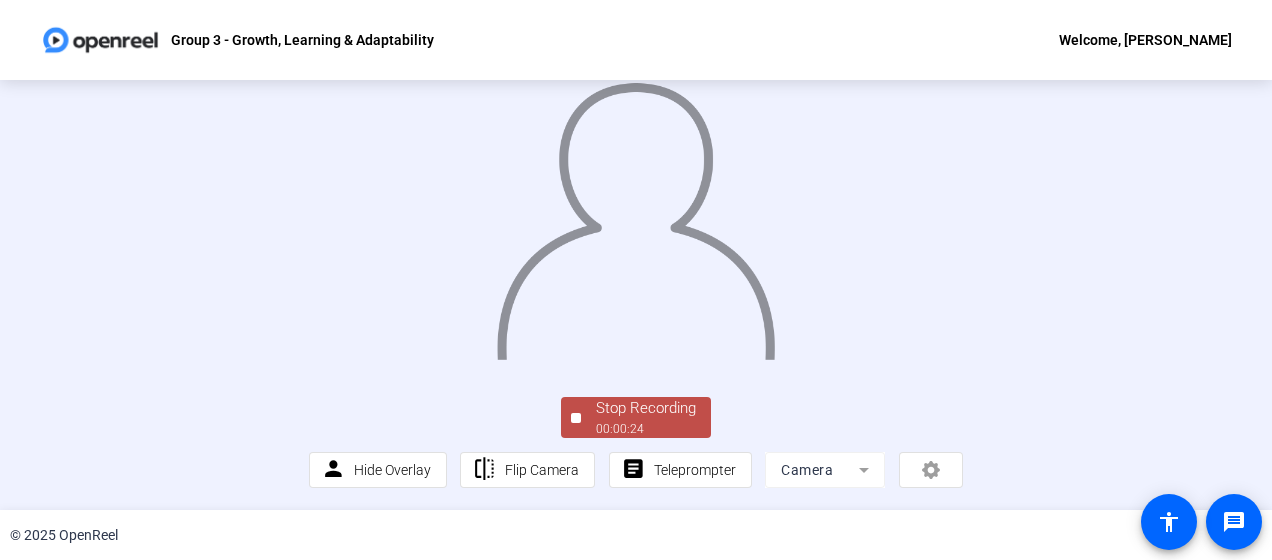click on "Stop Recording" 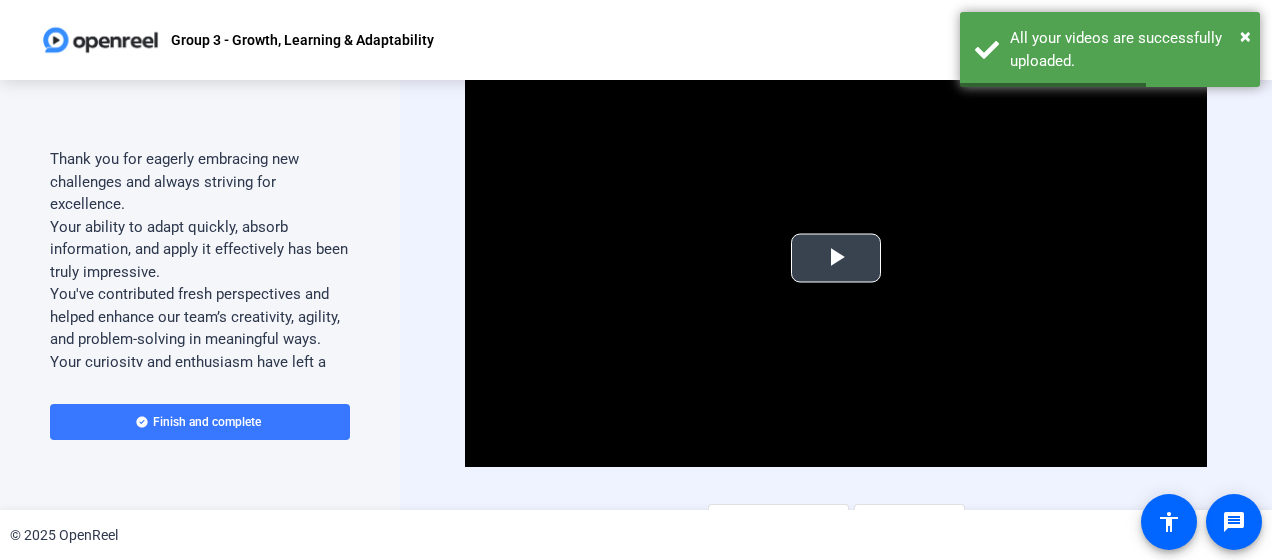 click at bounding box center [836, 258] 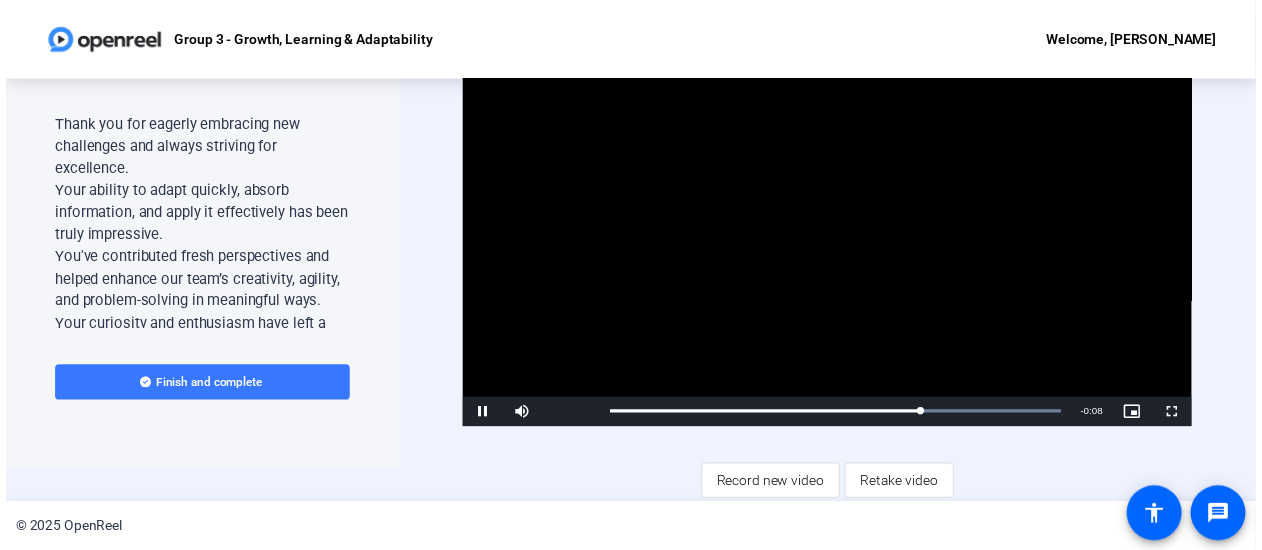 scroll, scrollTop: 32, scrollLeft: 0, axis: vertical 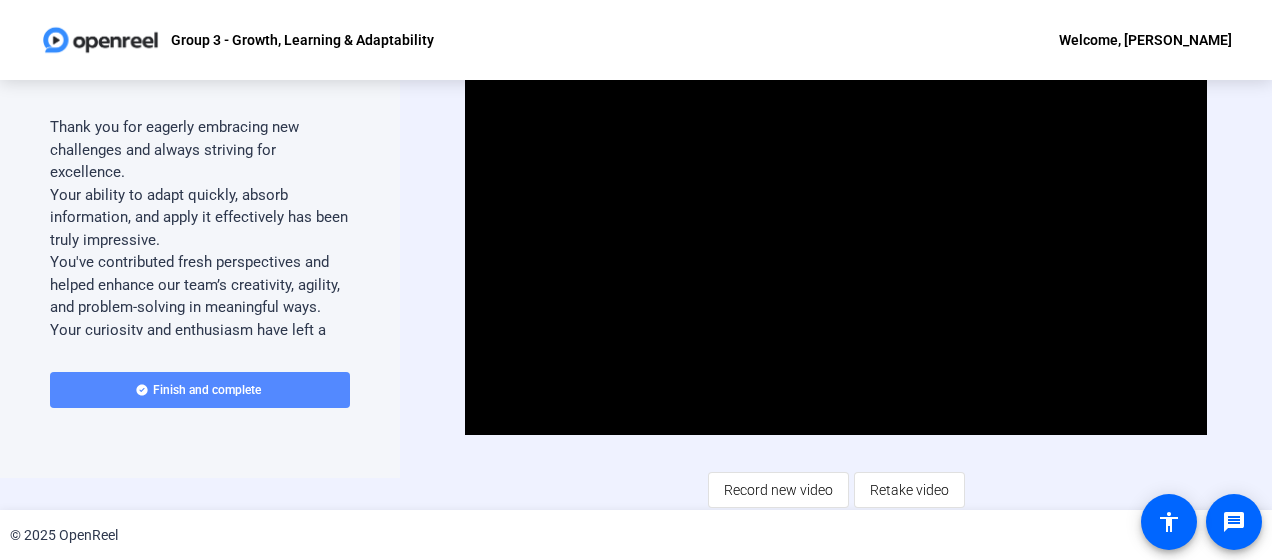 click 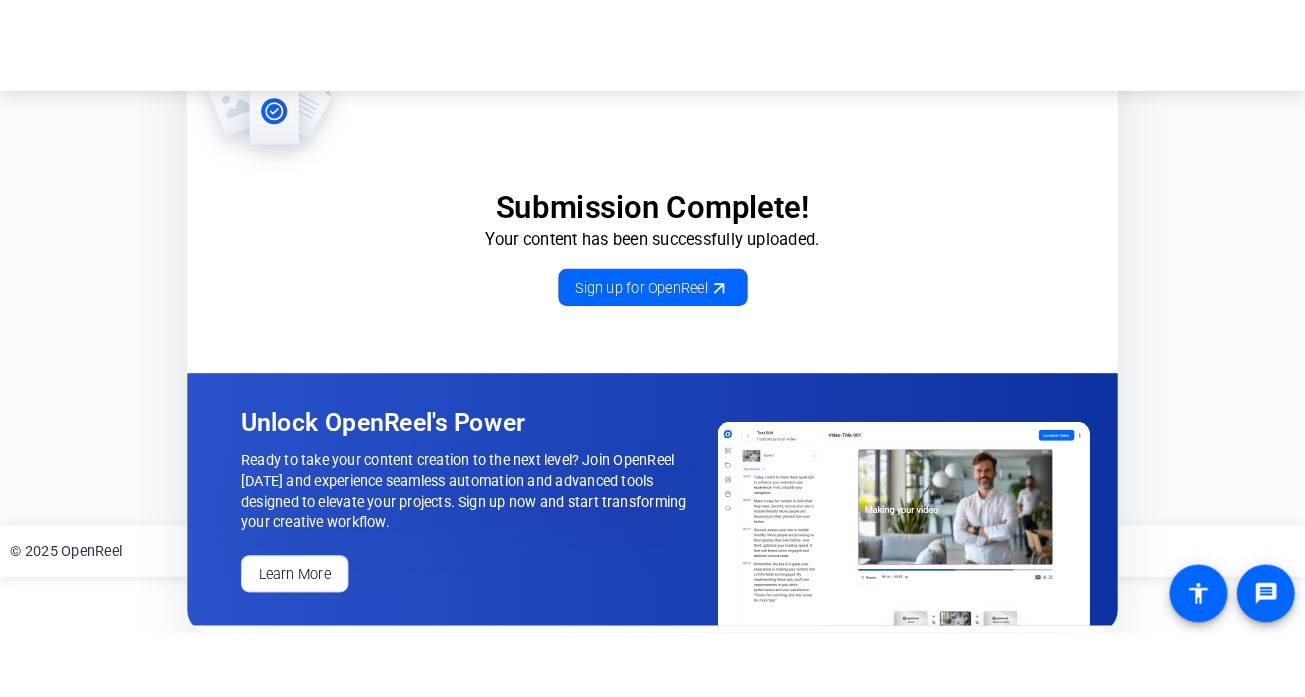 scroll, scrollTop: 0, scrollLeft: 0, axis: both 